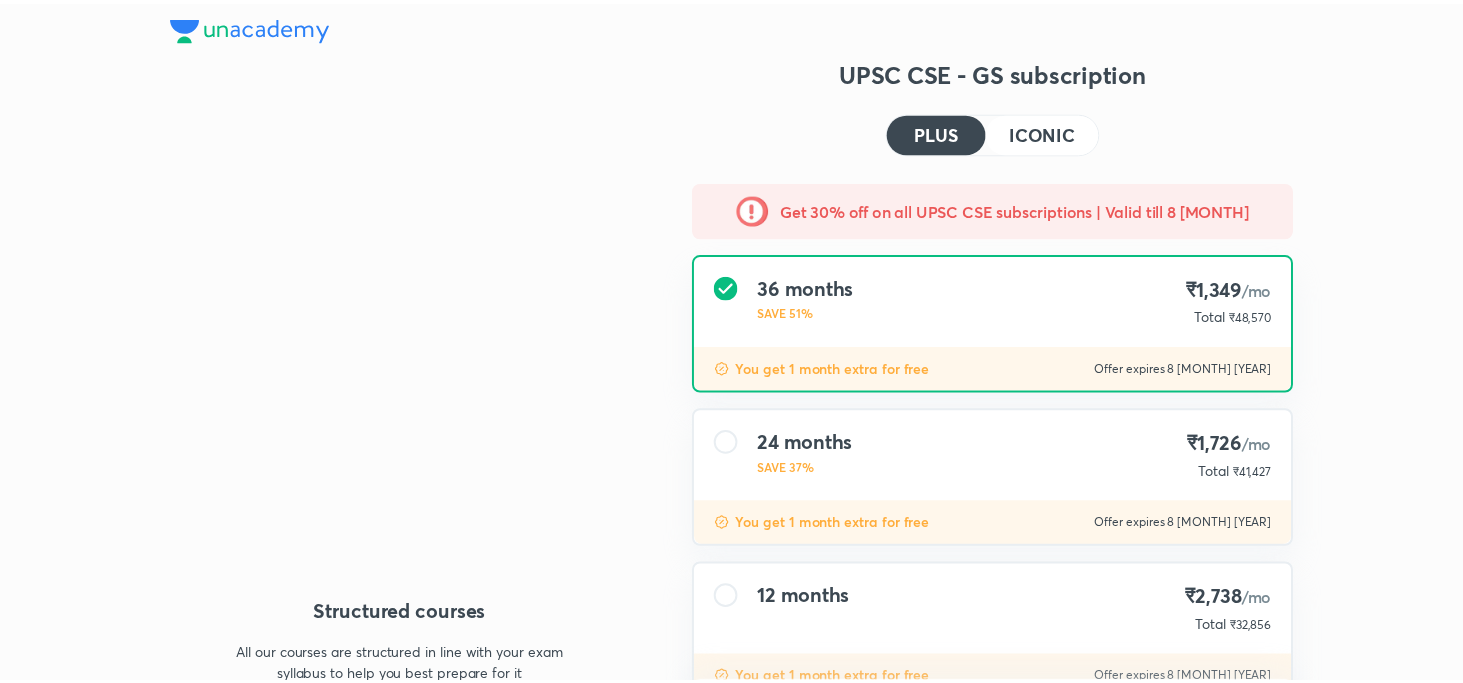 scroll, scrollTop: 0, scrollLeft: 0, axis: both 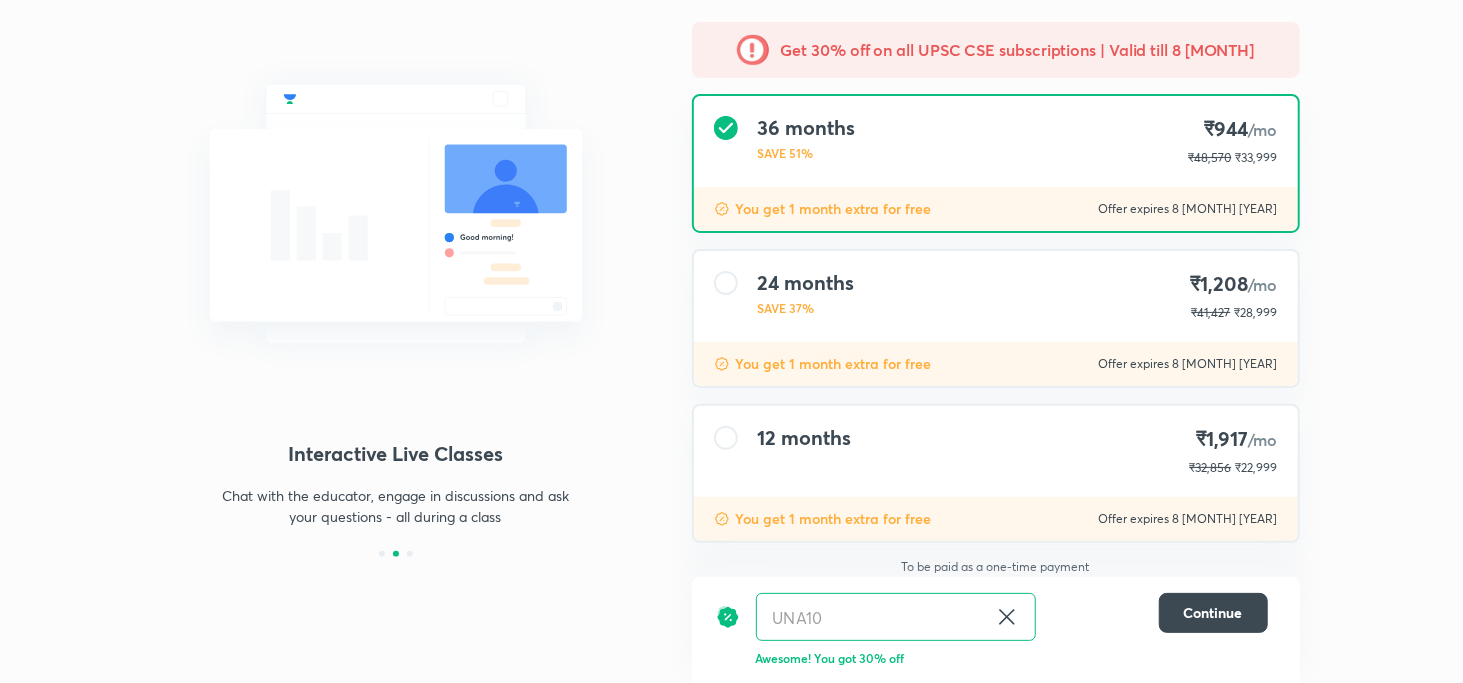 click on "12 months ₹1,917  /mo ₹32,856 ₹22,999" at bounding box center (996, 451) 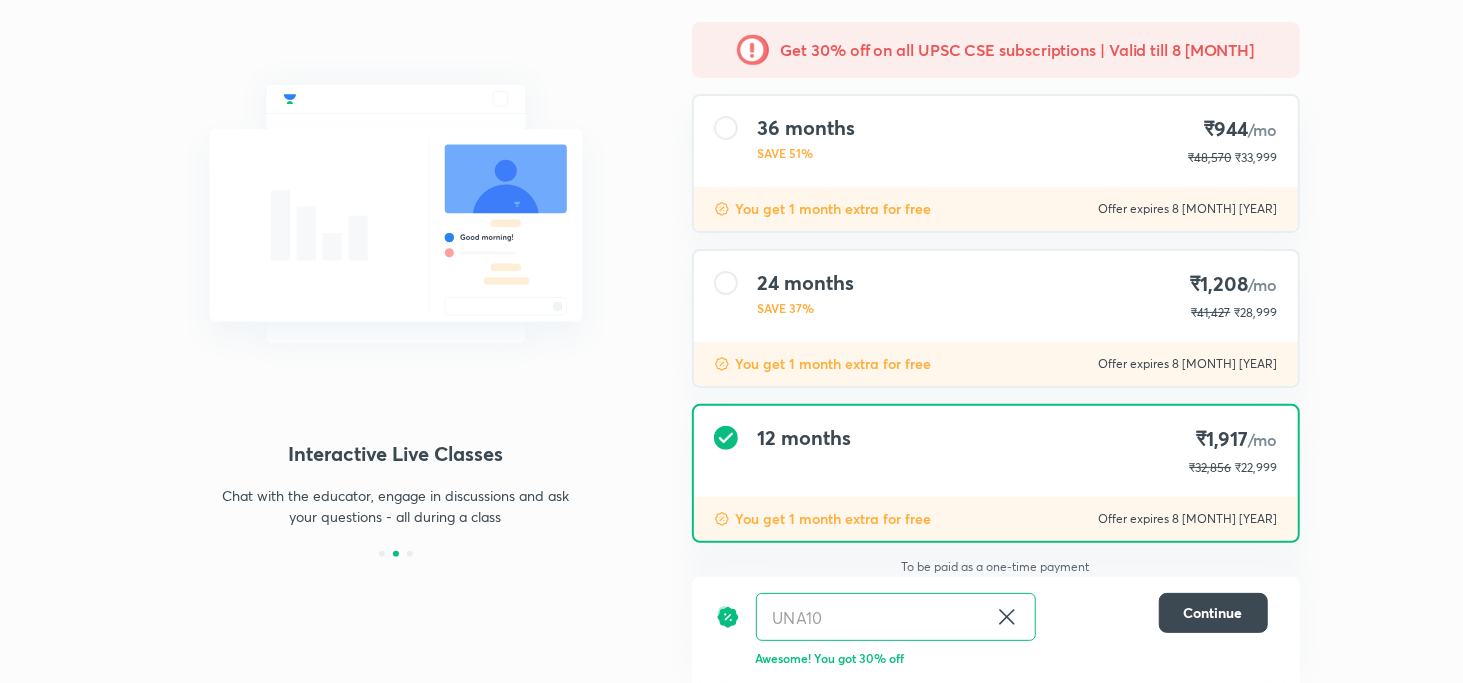 click on "You get 1 month extra for free Offer expires 8 Aug 2025" at bounding box center [996, 364] 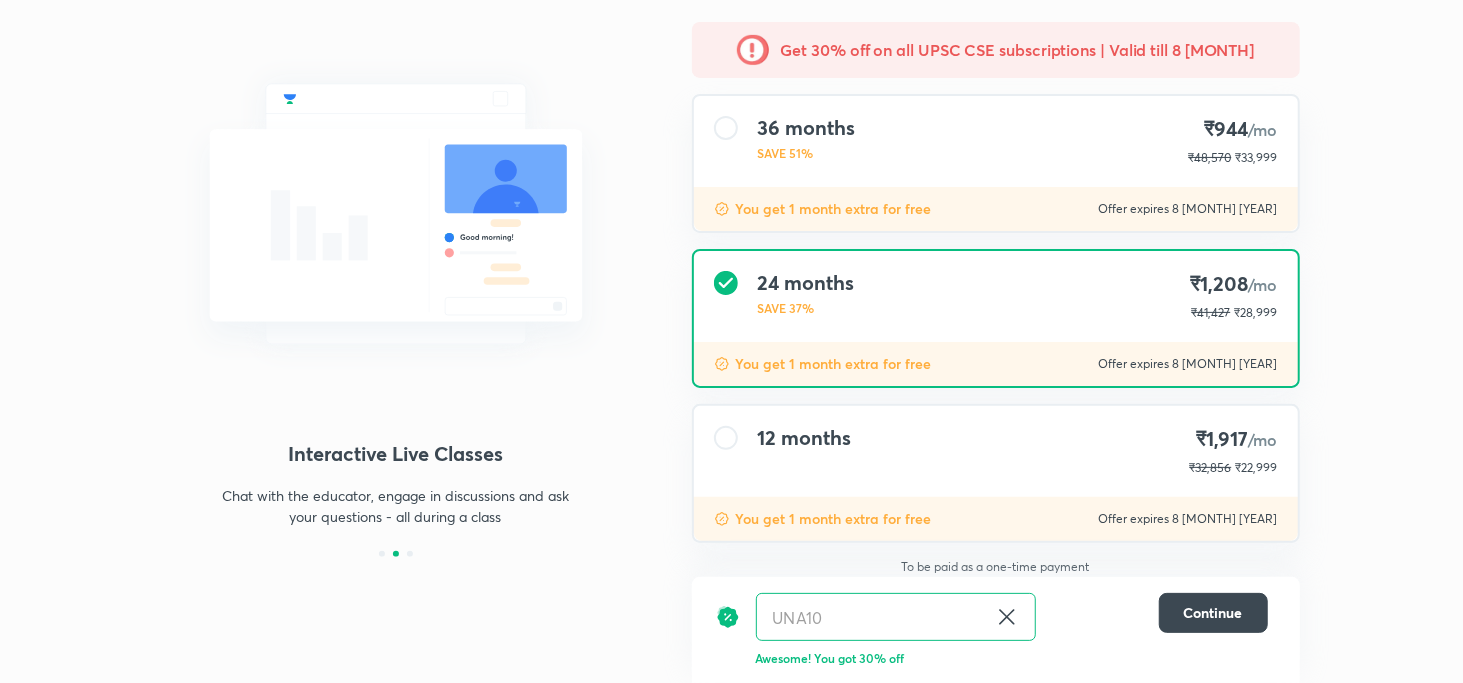 click on "36 months SAVE 51% ₹944  /mo ₹48,570 ₹33,999" at bounding box center (996, 141) 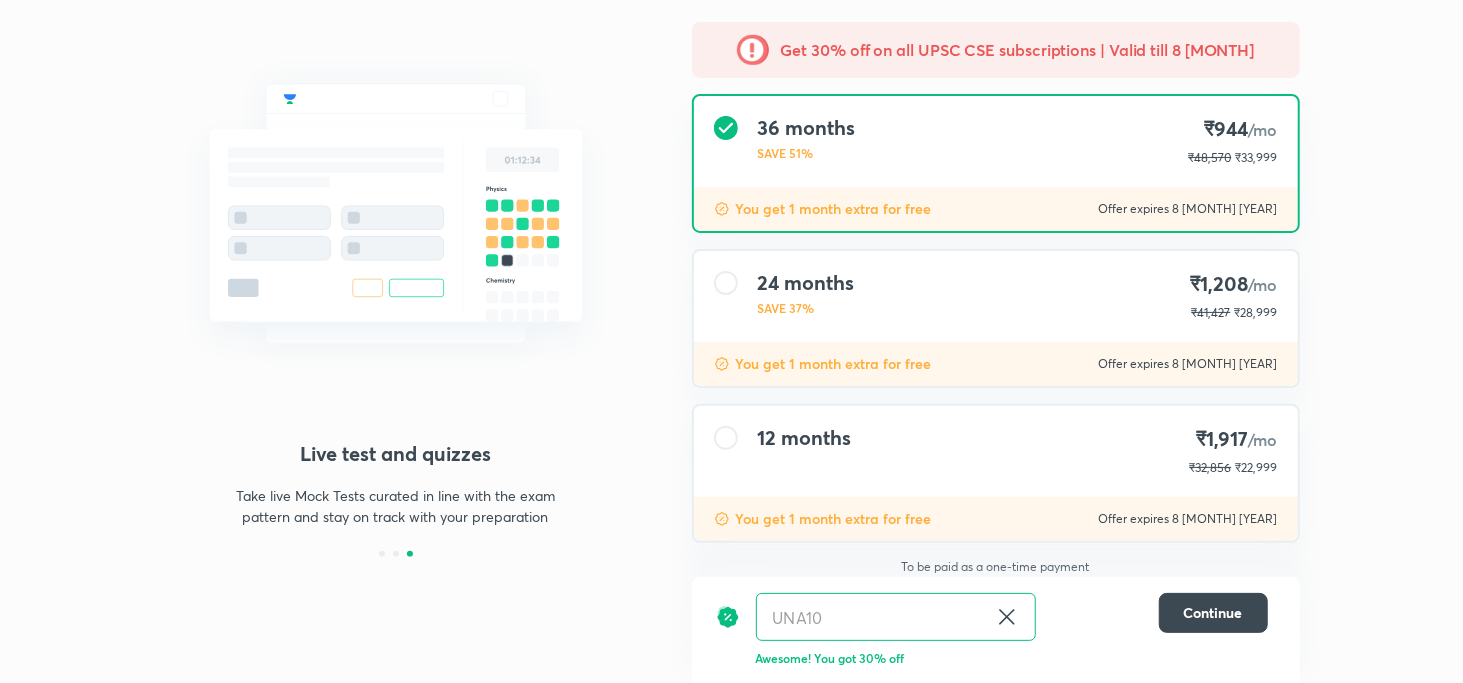 click on "12 months ₹1,917  /mo ₹32,856 ₹22,999" at bounding box center [996, 451] 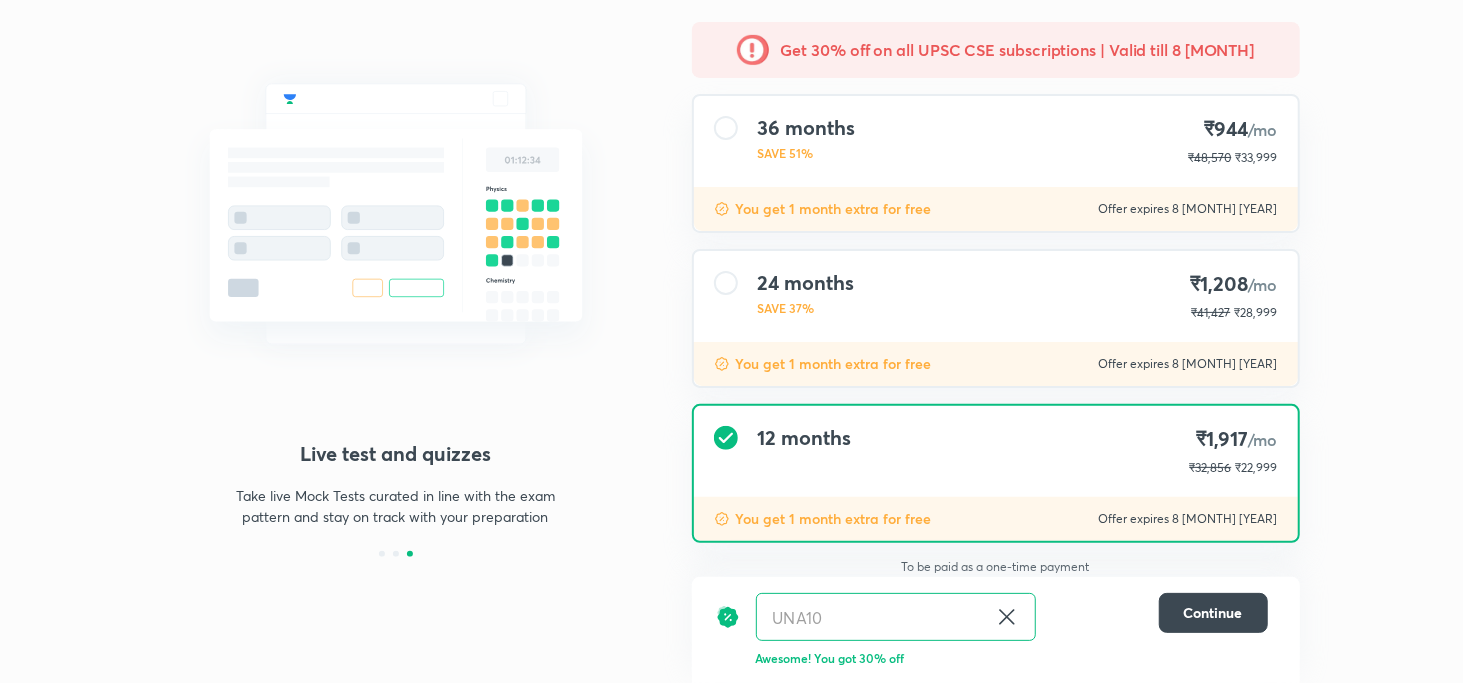 click on "You get 1 month extra for free Offer expires 8 Aug 2025" at bounding box center [996, 209] 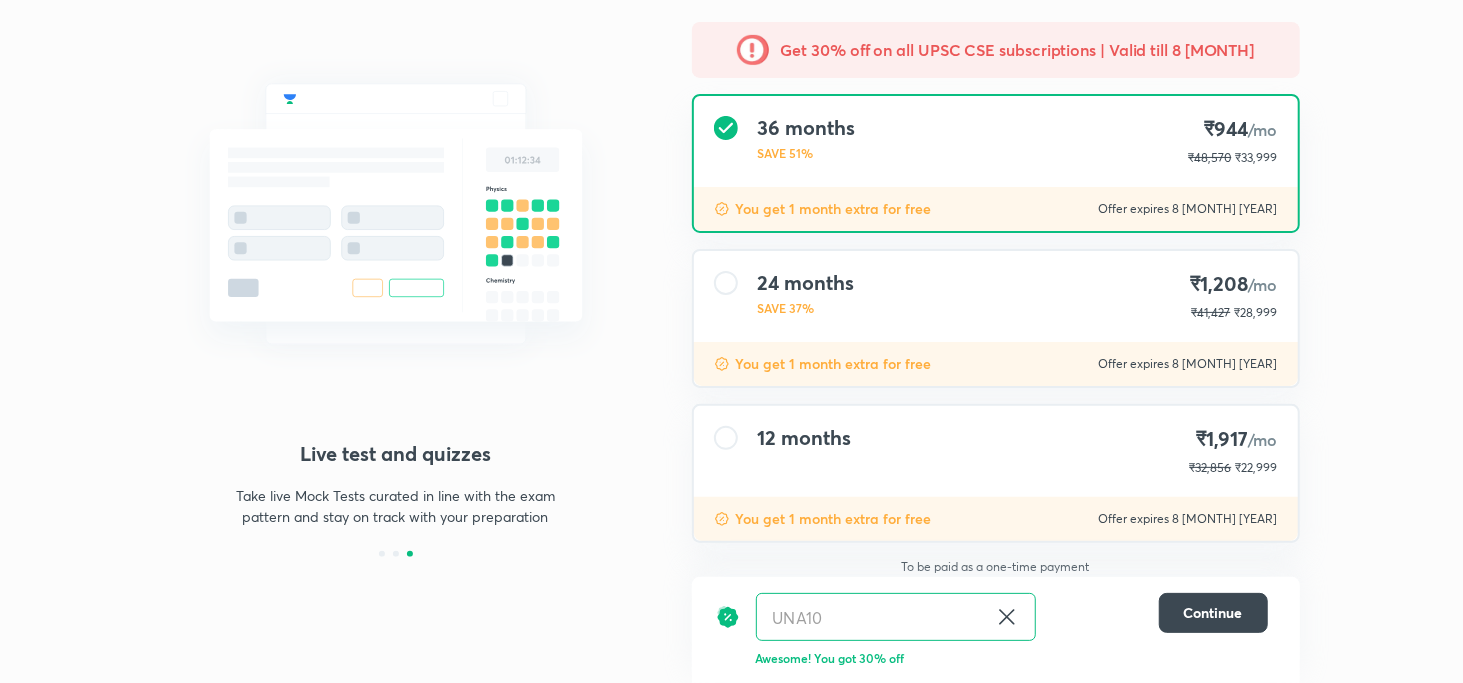 scroll, scrollTop: 0, scrollLeft: 0, axis: both 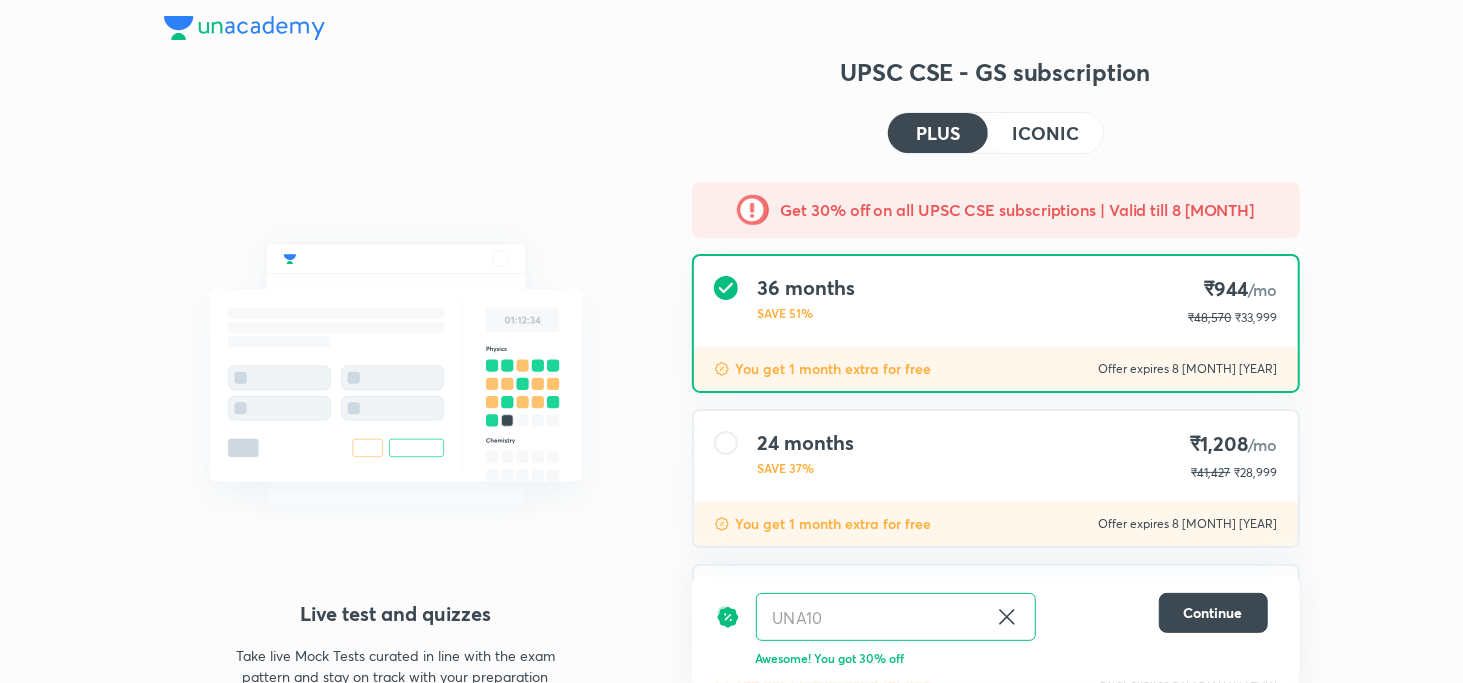 click on "ICONIC" at bounding box center (1045, 133) 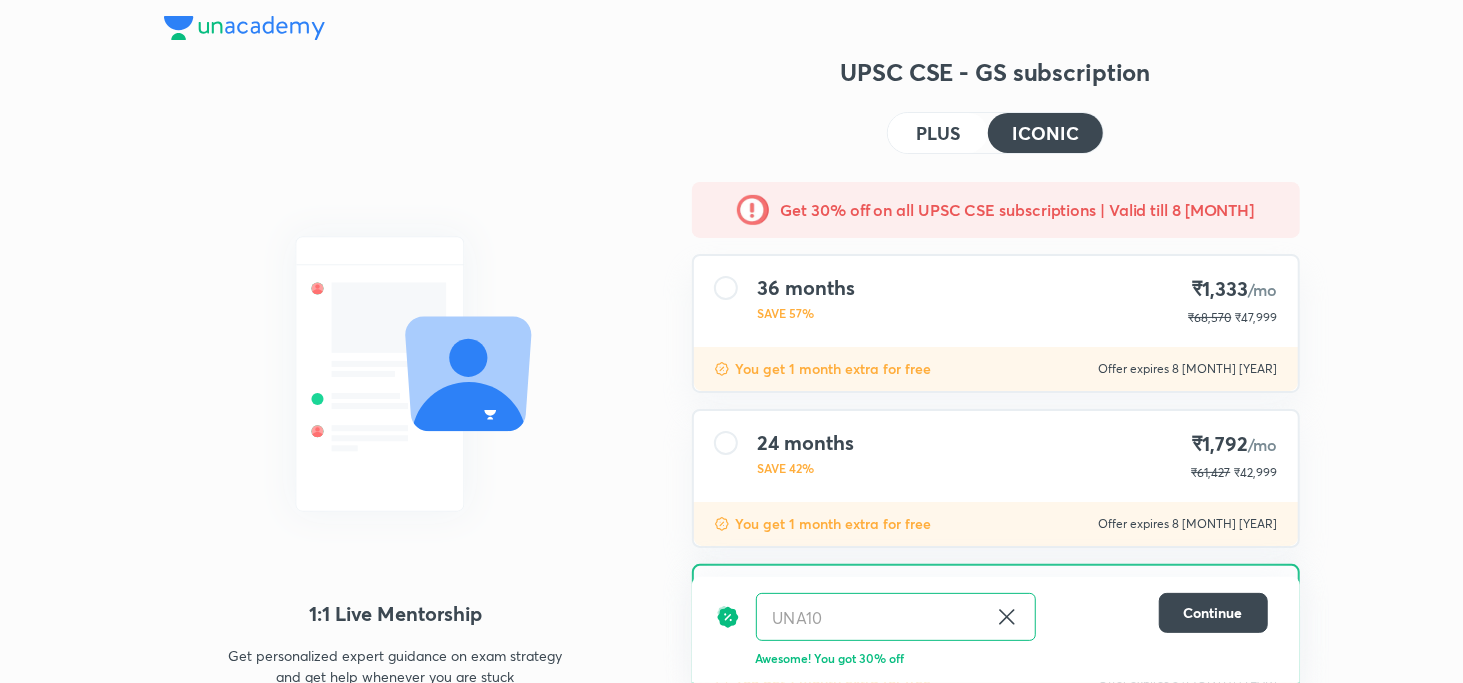 click on "PLUS" at bounding box center (938, 133) 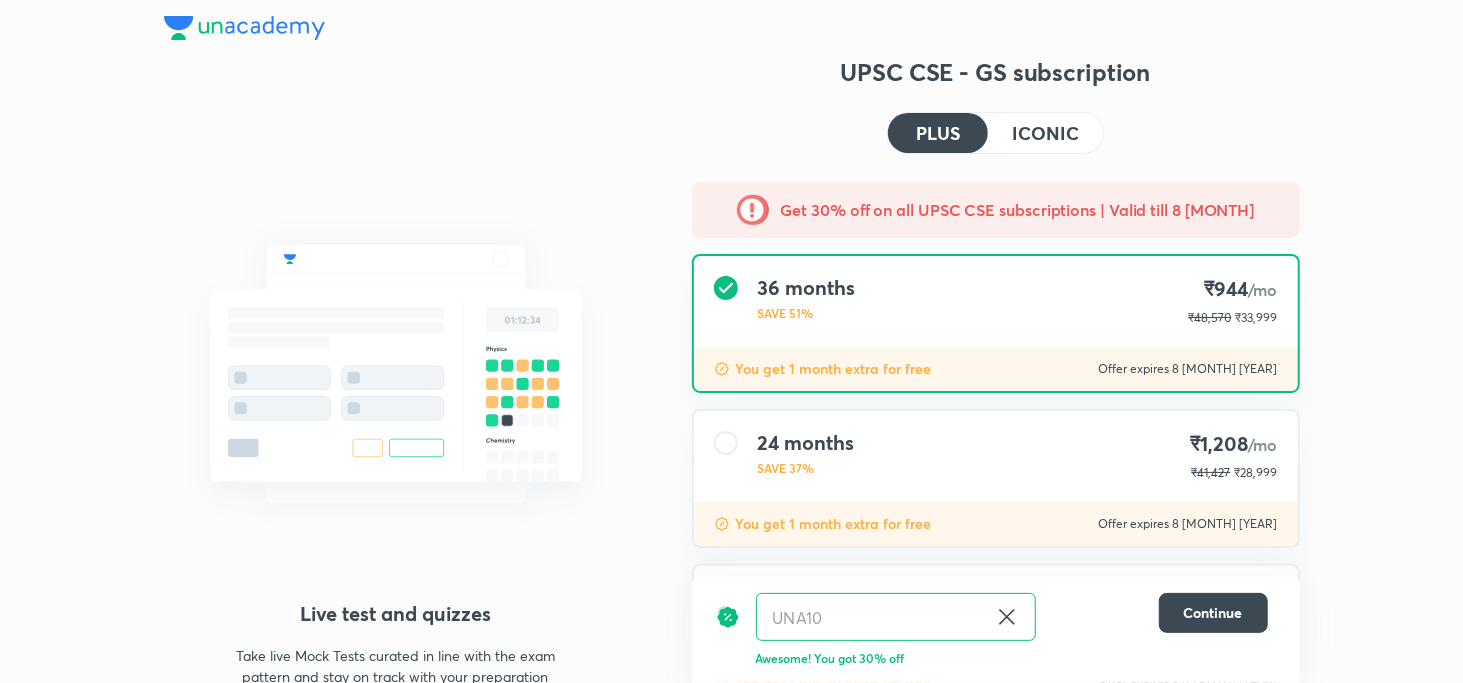 click at bounding box center (244, 28) 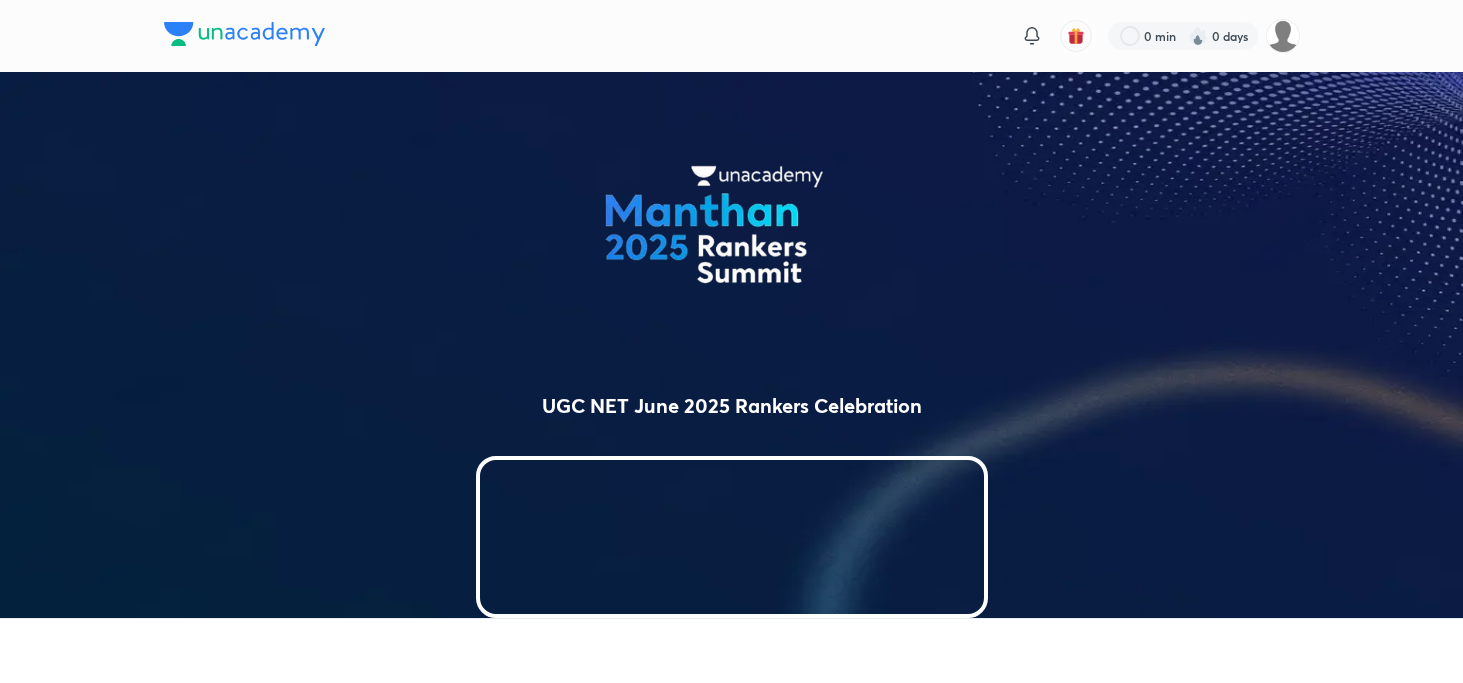 scroll, scrollTop: 0, scrollLeft: 0, axis: both 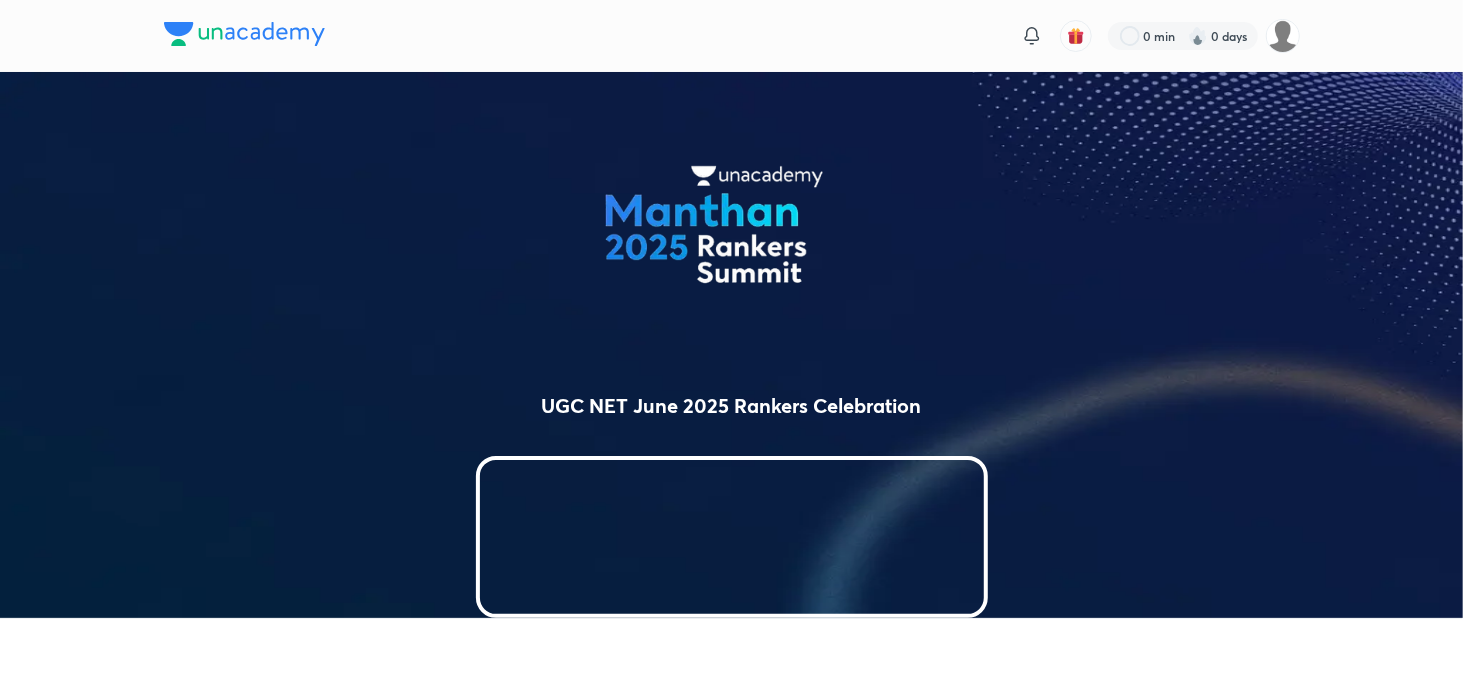 click at bounding box center [244, 34] 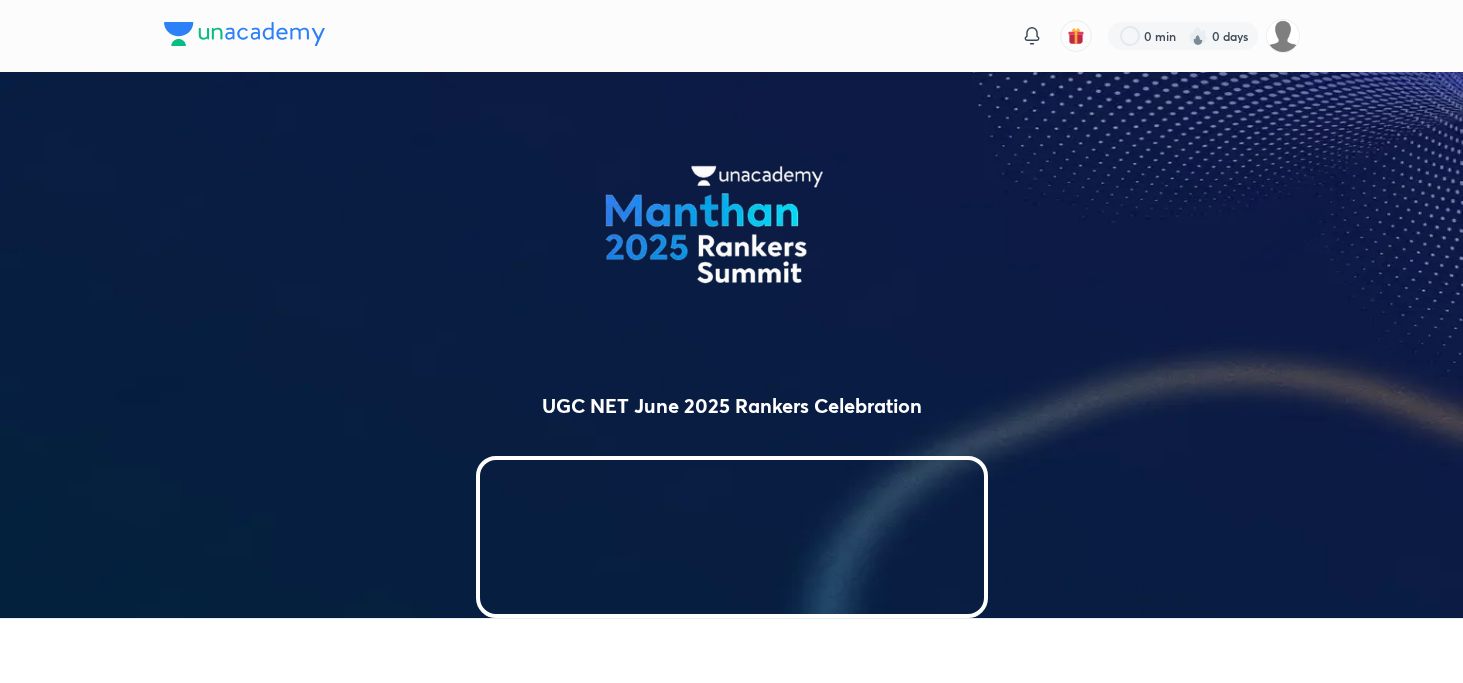 scroll, scrollTop: 0, scrollLeft: 0, axis: both 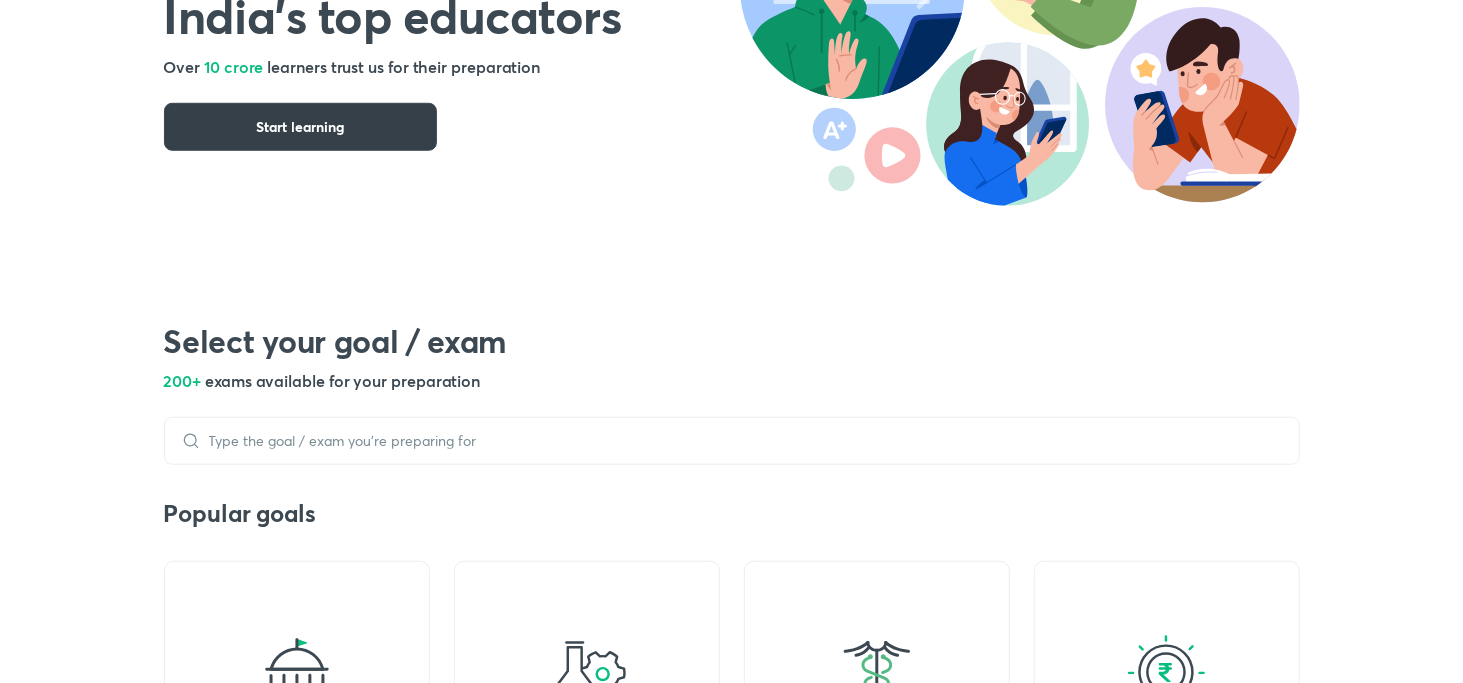 click on "Start learning" at bounding box center [300, 127] 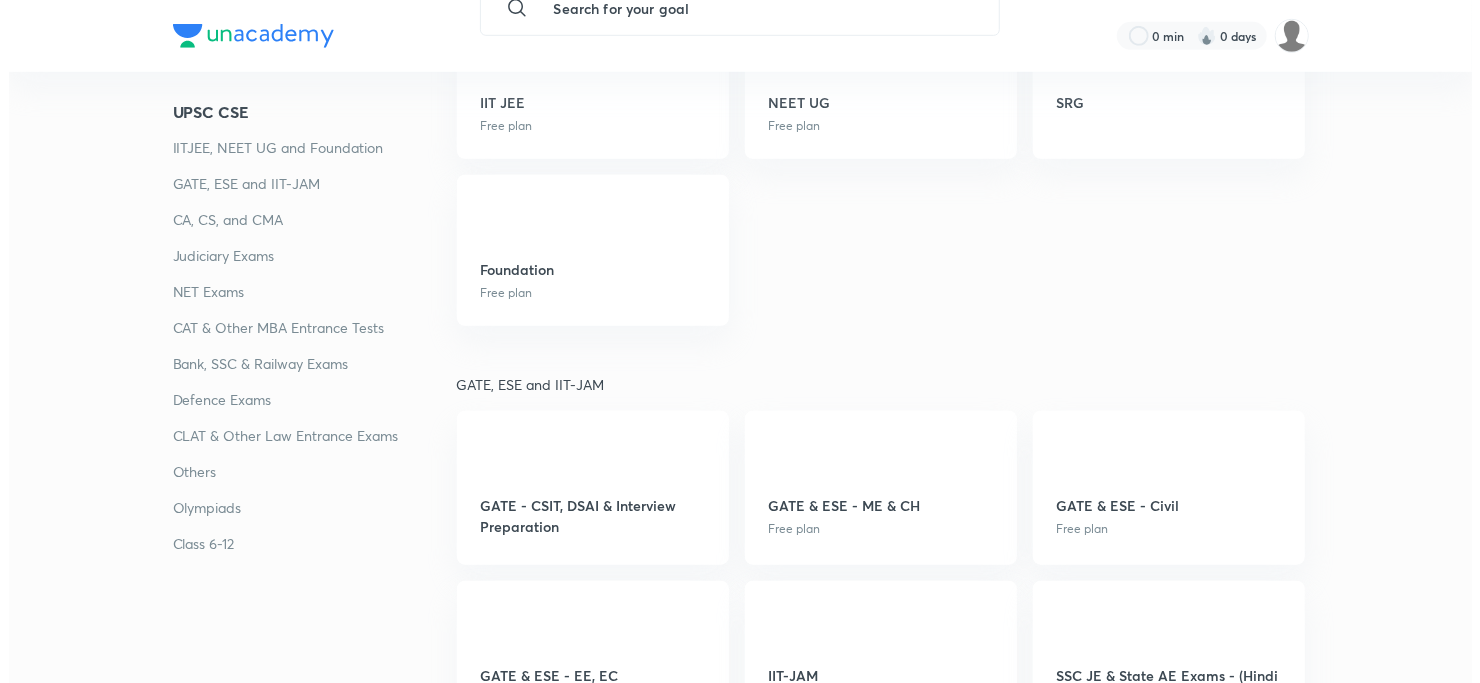 scroll, scrollTop: 0, scrollLeft: 0, axis: both 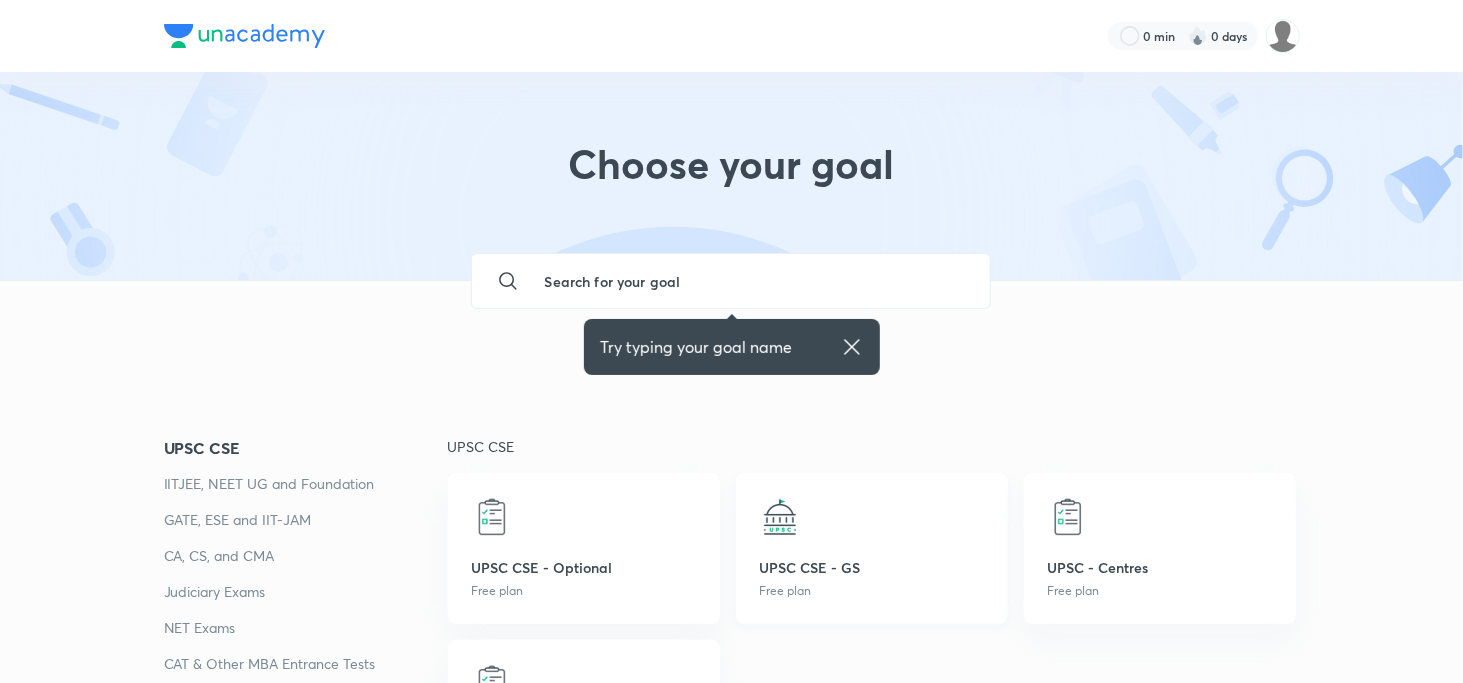click on "UPSC CSE - GS Free plan" at bounding box center (872, 548) 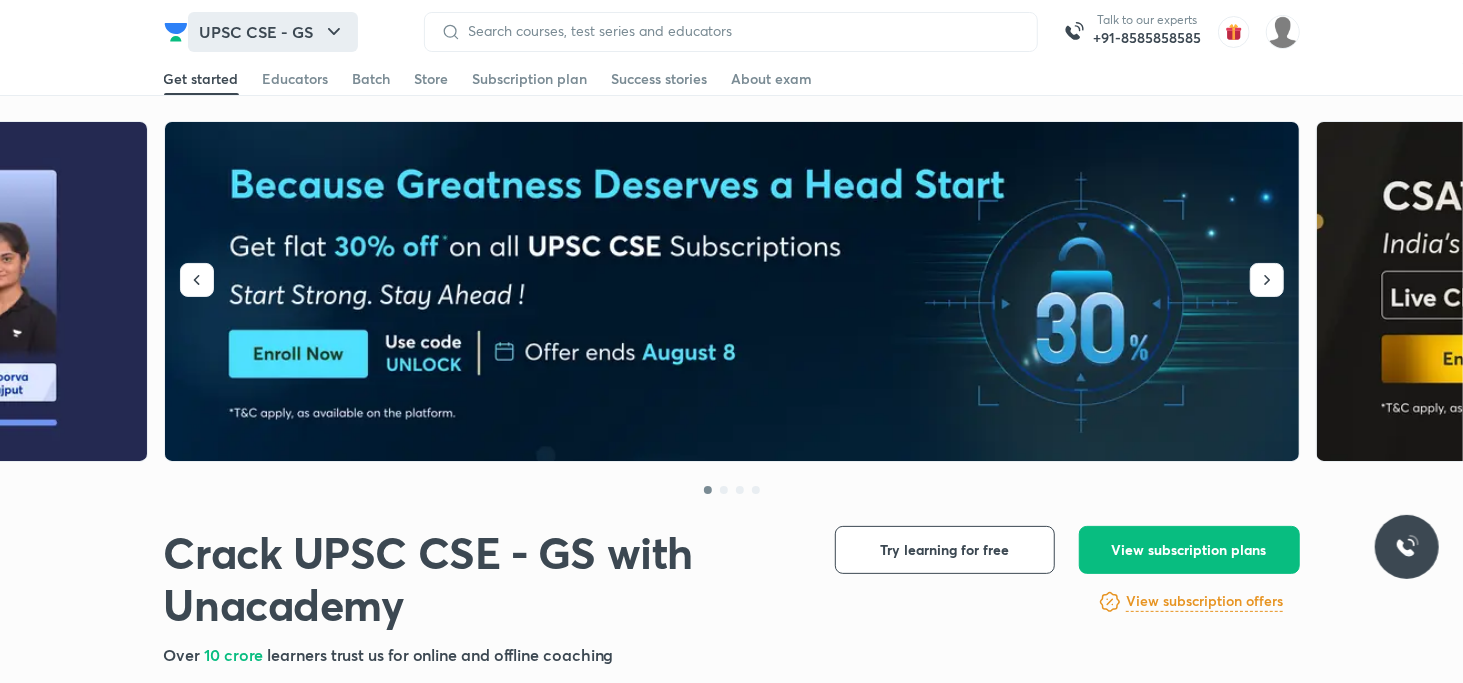 click on "UPSC CSE - GS" at bounding box center (273, 32) 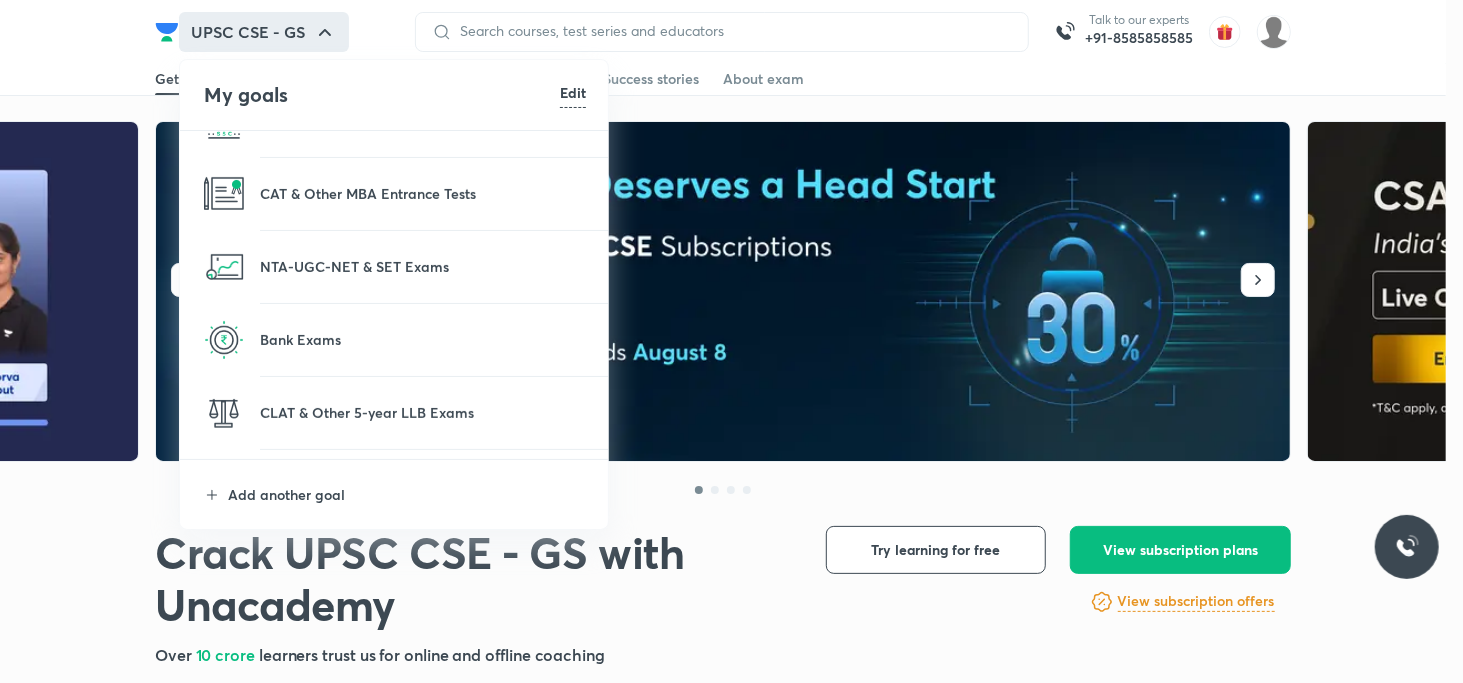 scroll, scrollTop: 400, scrollLeft: 0, axis: vertical 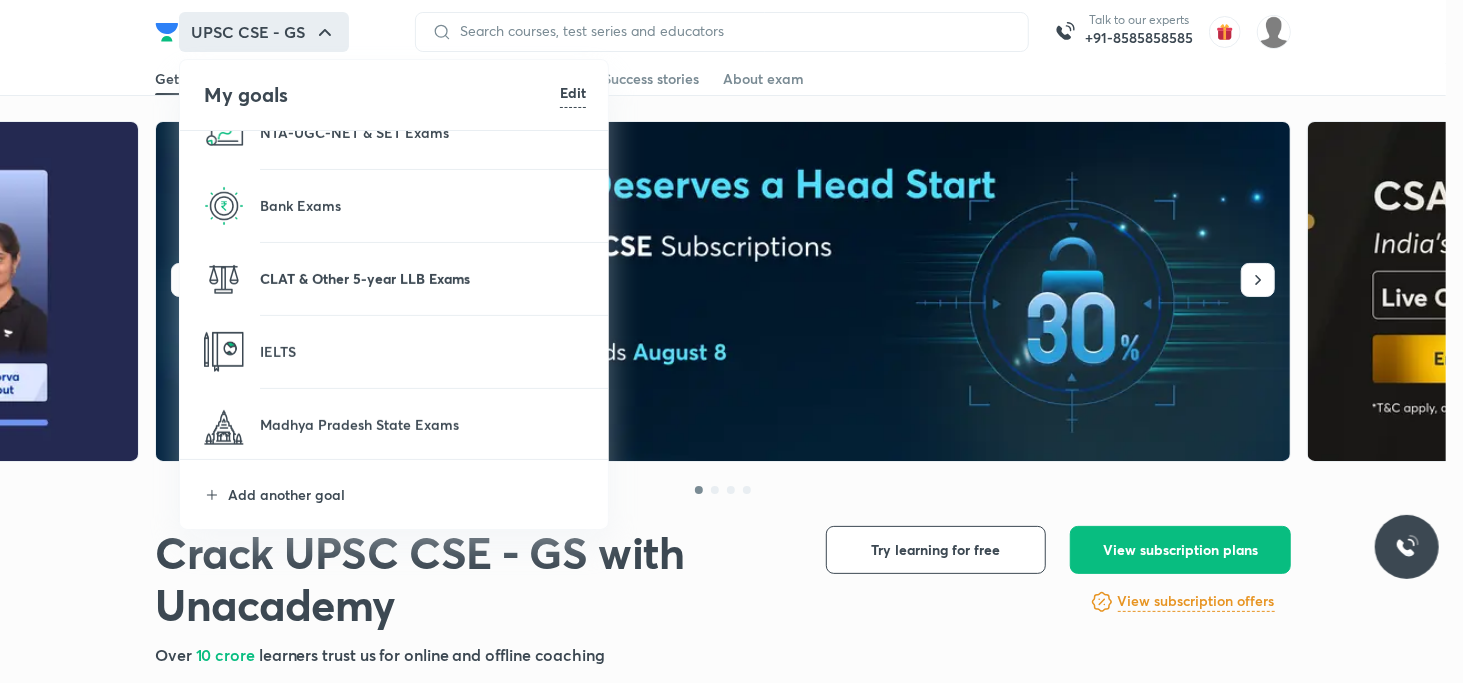 click on "CLAT & Other 5-year LLB Exams" at bounding box center (423, 278) 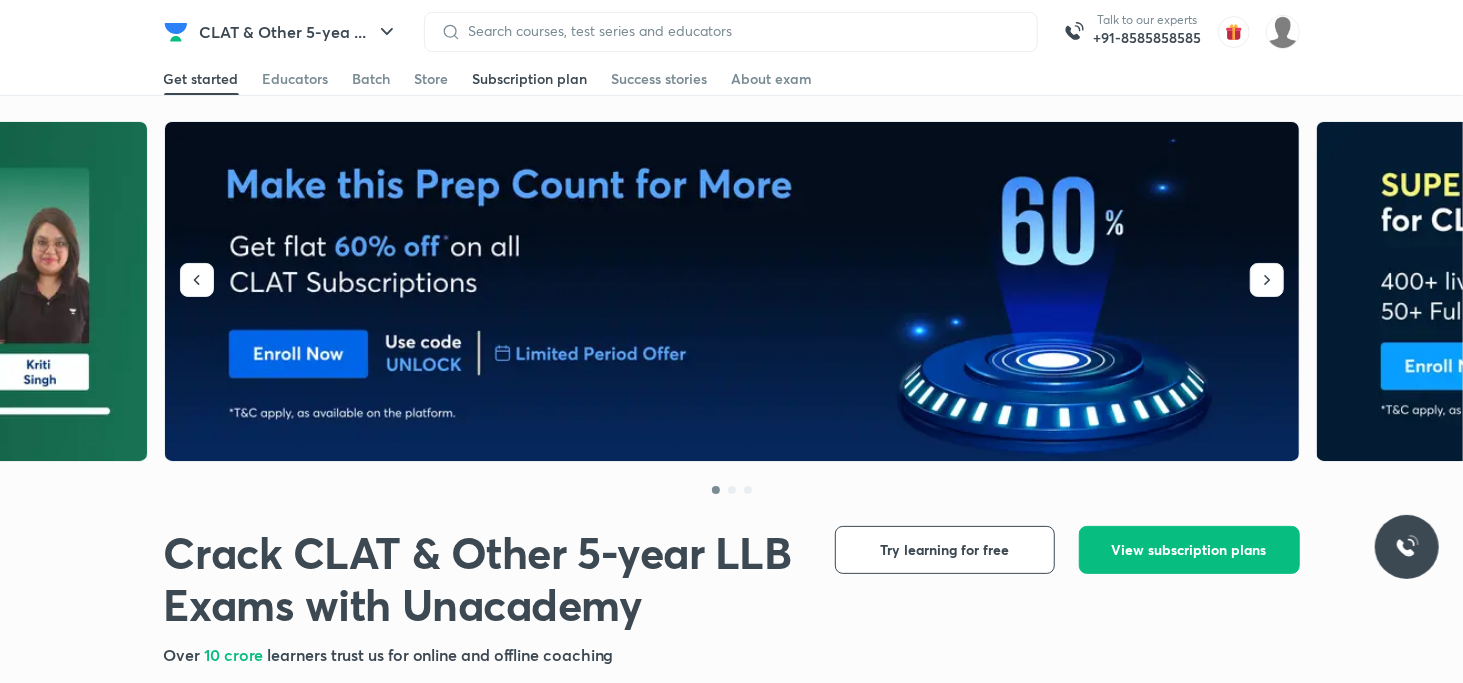 click on "Subscription plan" at bounding box center (530, 79) 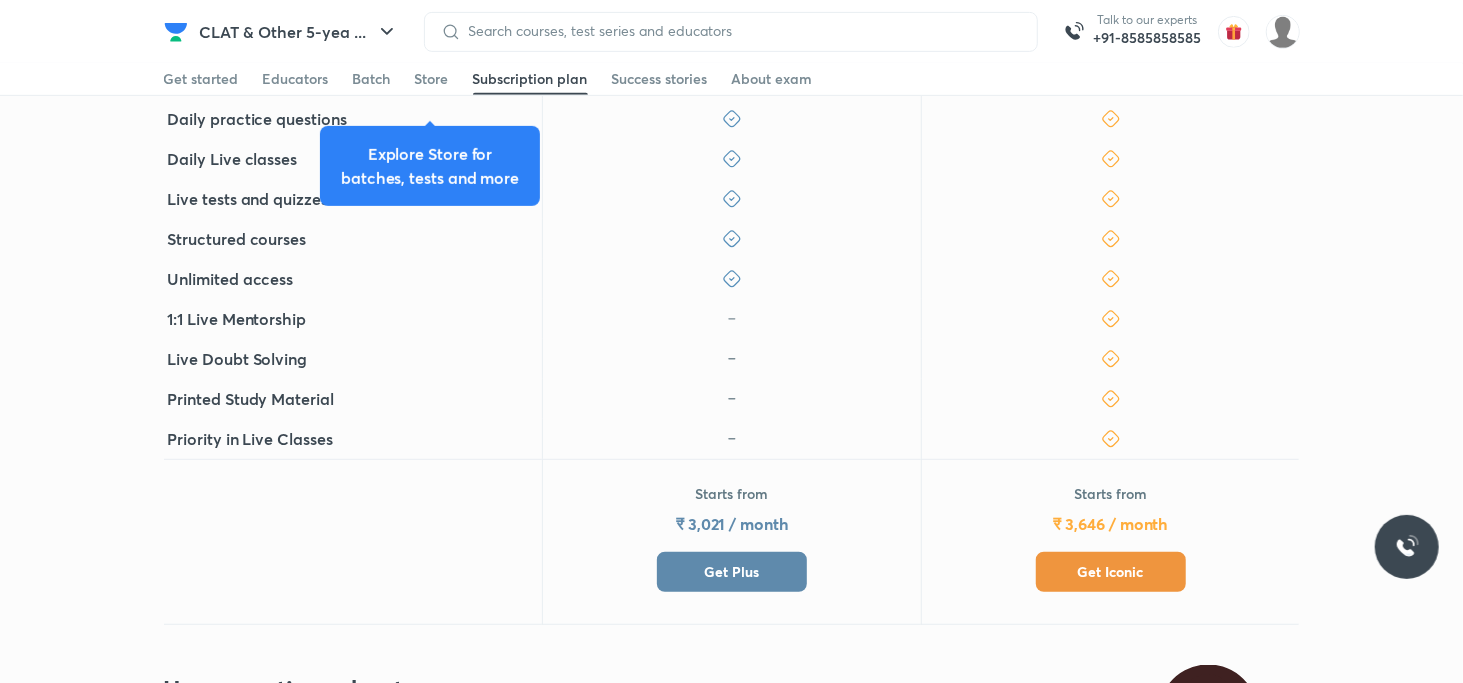 scroll, scrollTop: 533, scrollLeft: 0, axis: vertical 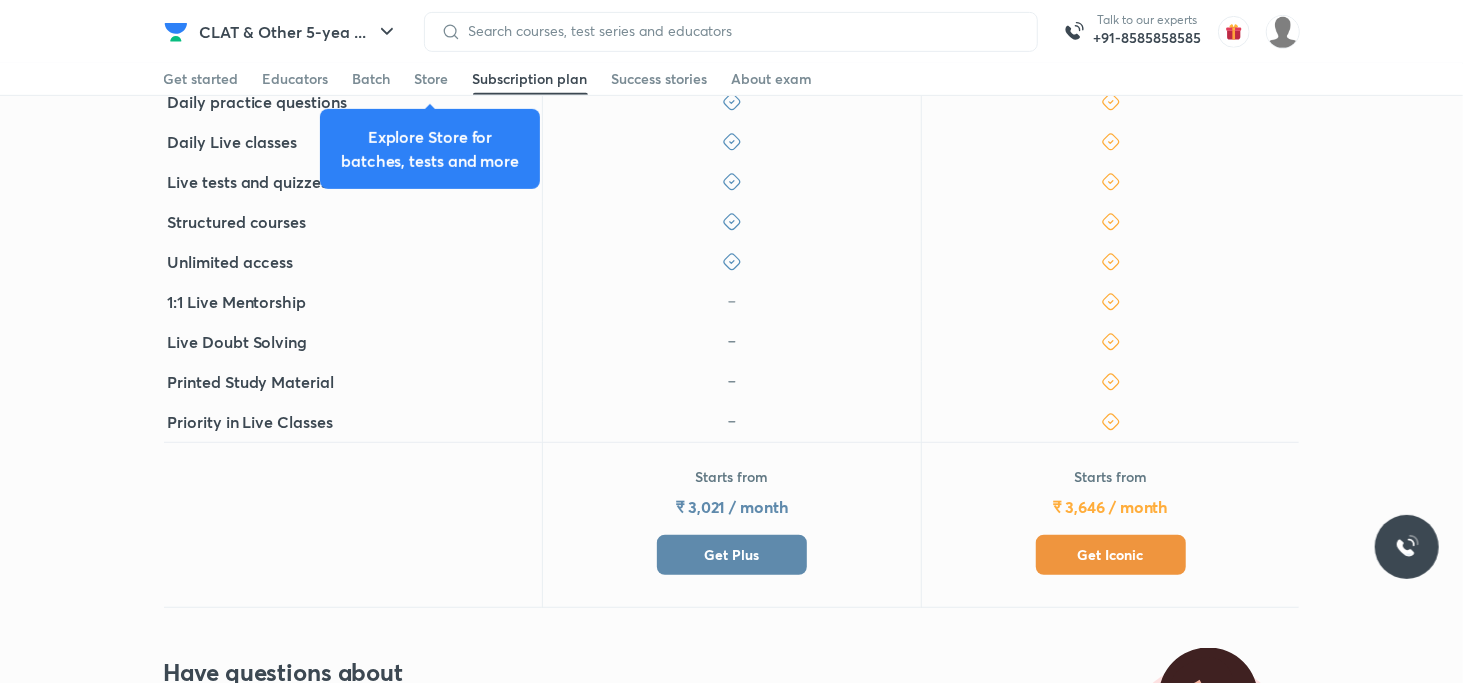 click on "Get Iconic" at bounding box center (1111, 555) 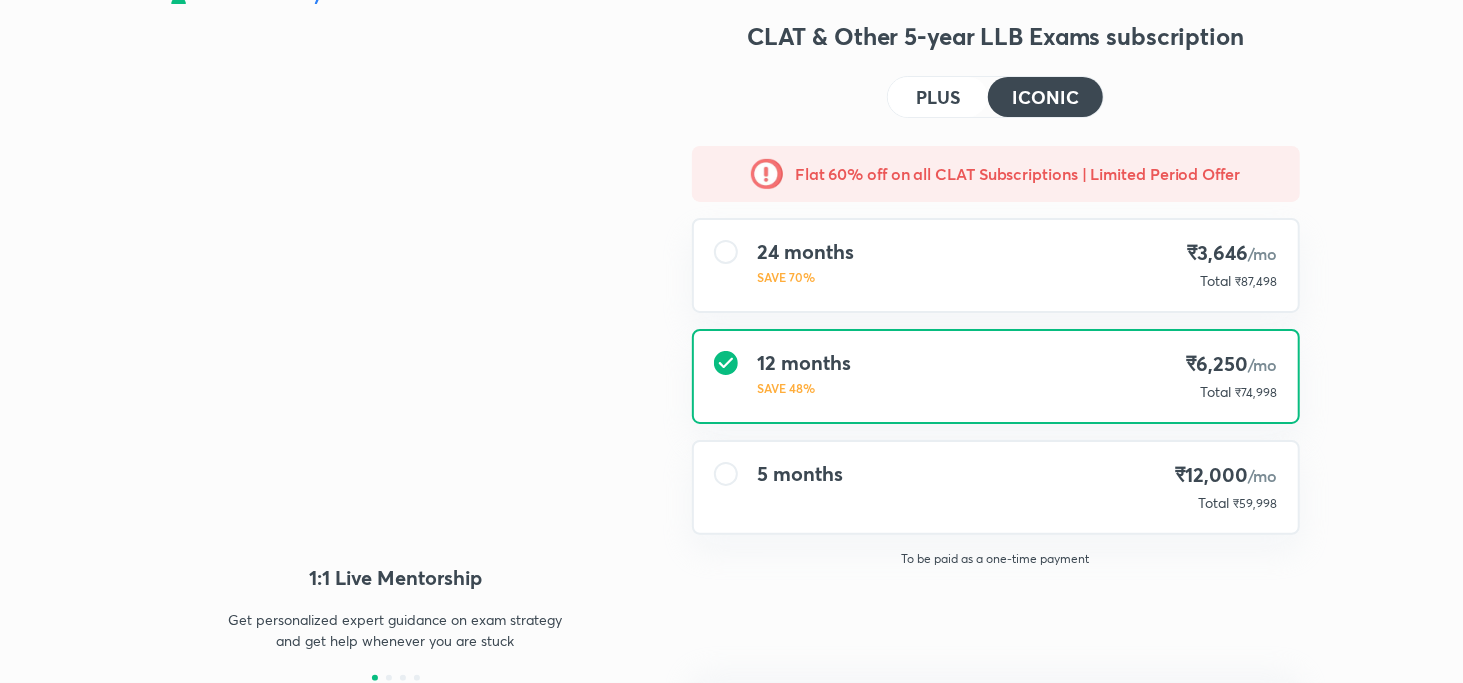 type on "NIKIST" 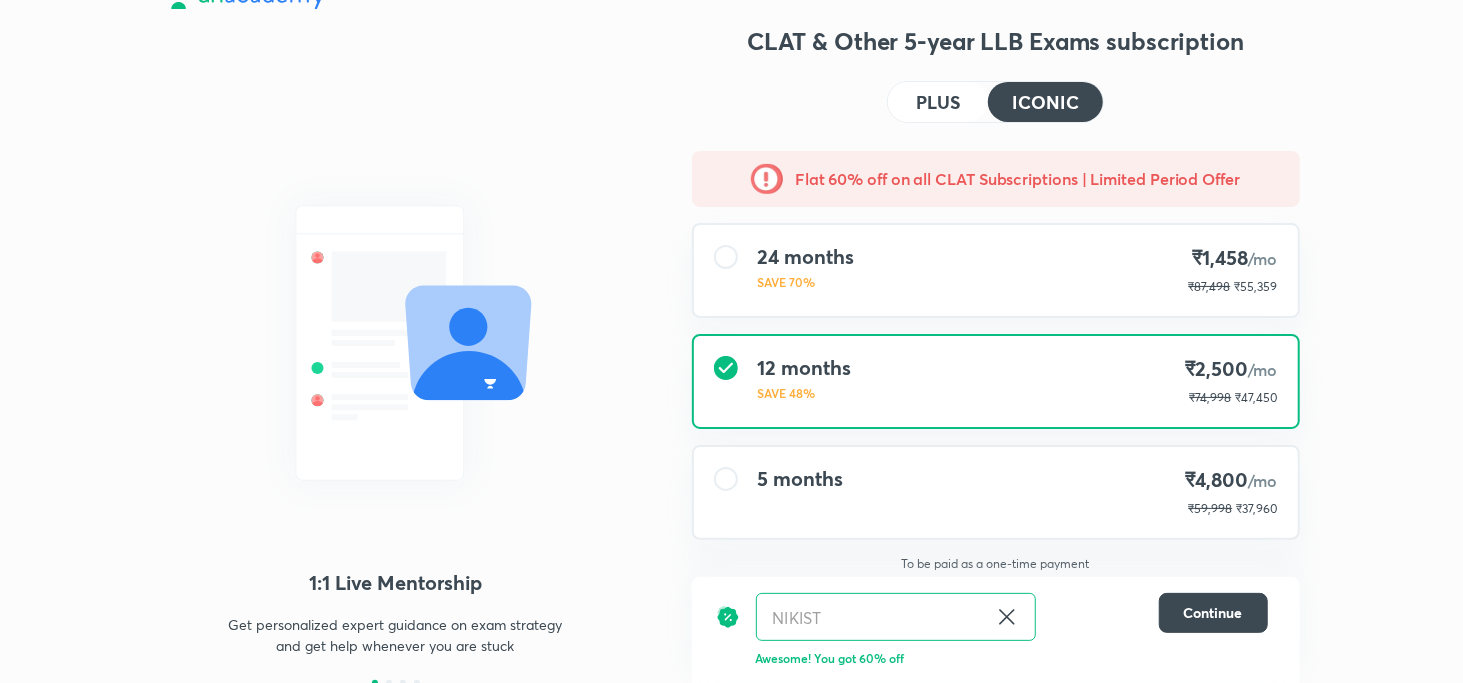 scroll, scrollTop: 33, scrollLeft: 0, axis: vertical 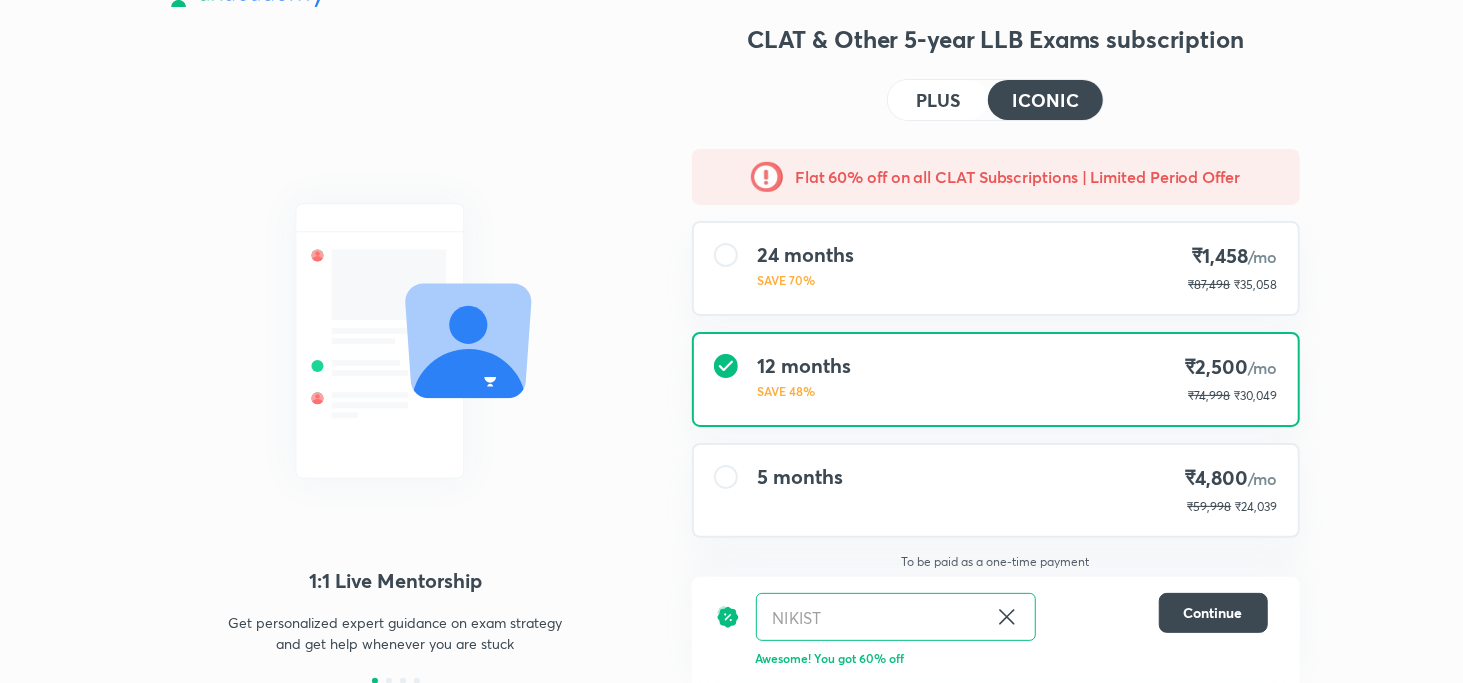 click on "5 months" at bounding box center (800, 490) 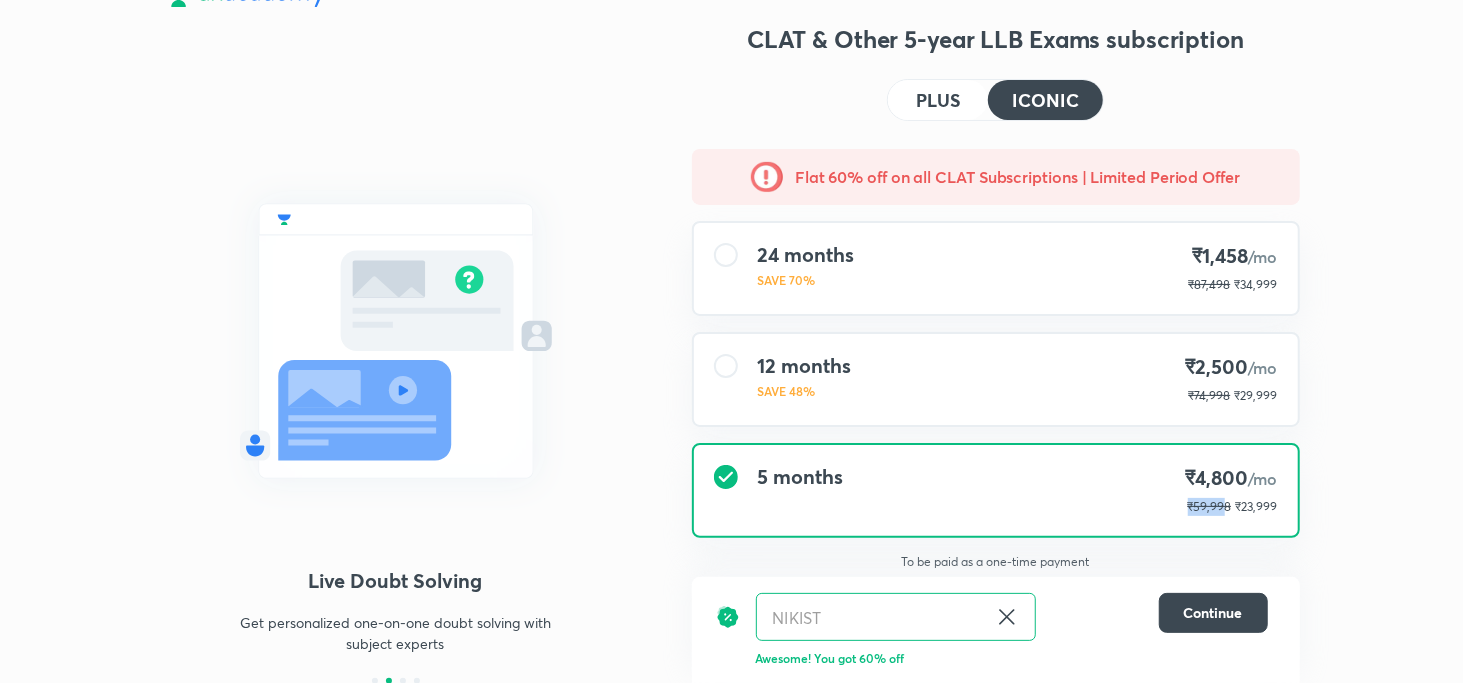 drag, startPoint x: 1173, startPoint y: 498, endPoint x: 1226, endPoint y: 504, distance: 53.338543 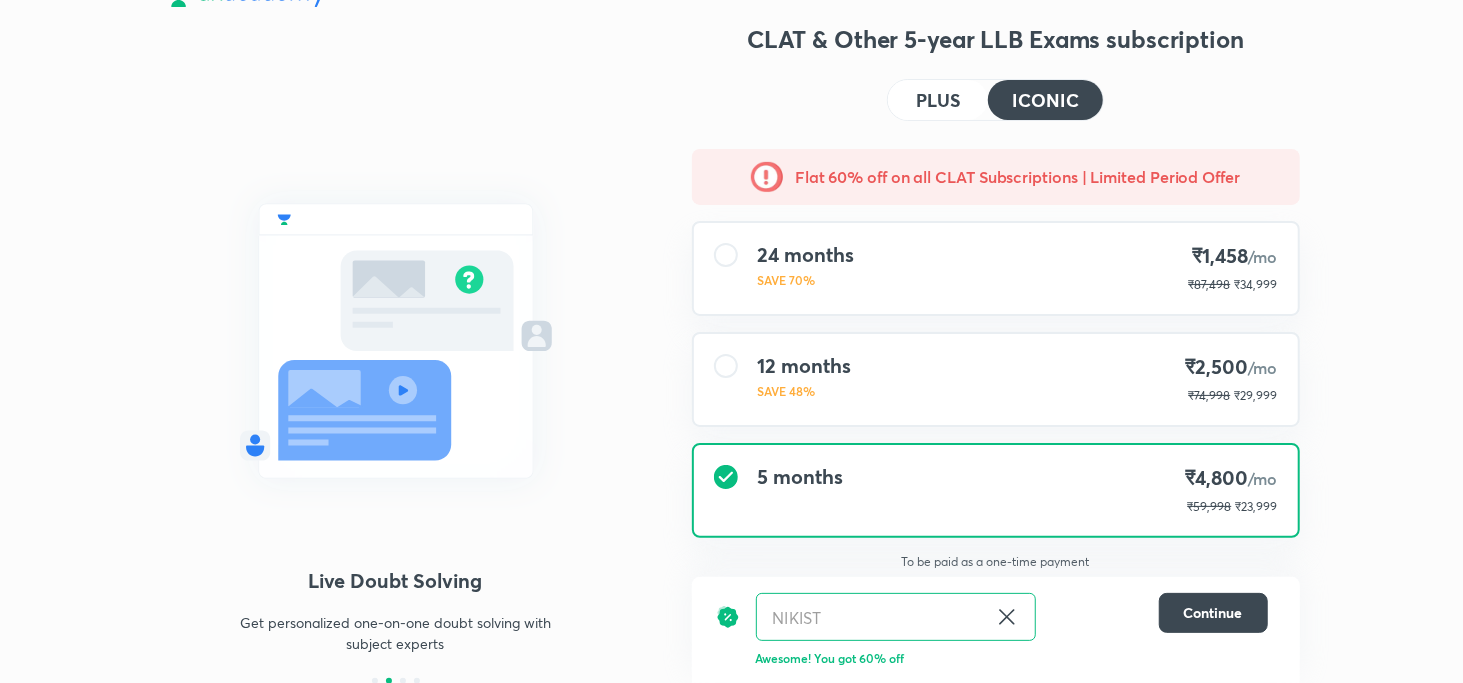 click on "₹23,999" at bounding box center [1257, 506] 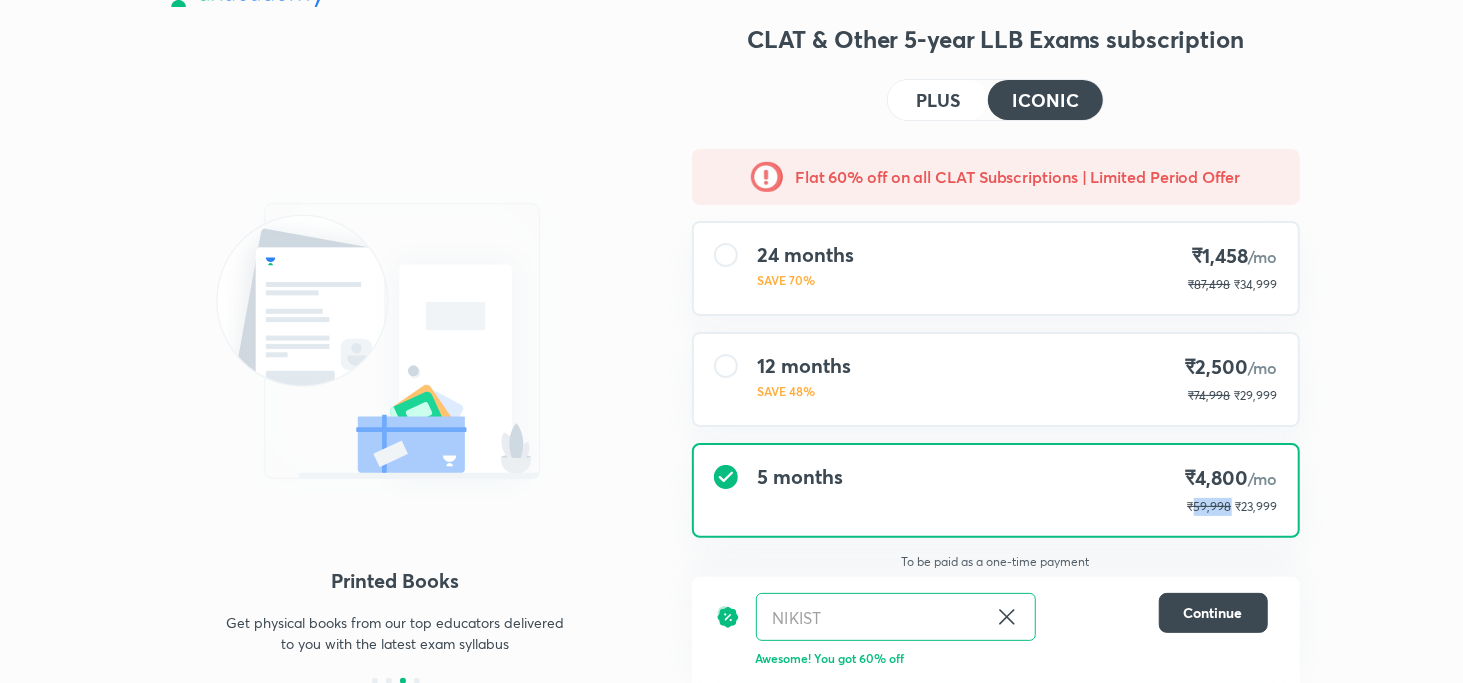 drag, startPoint x: 1197, startPoint y: 504, endPoint x: 1234, endPoint y: 505, distance: 37.01351 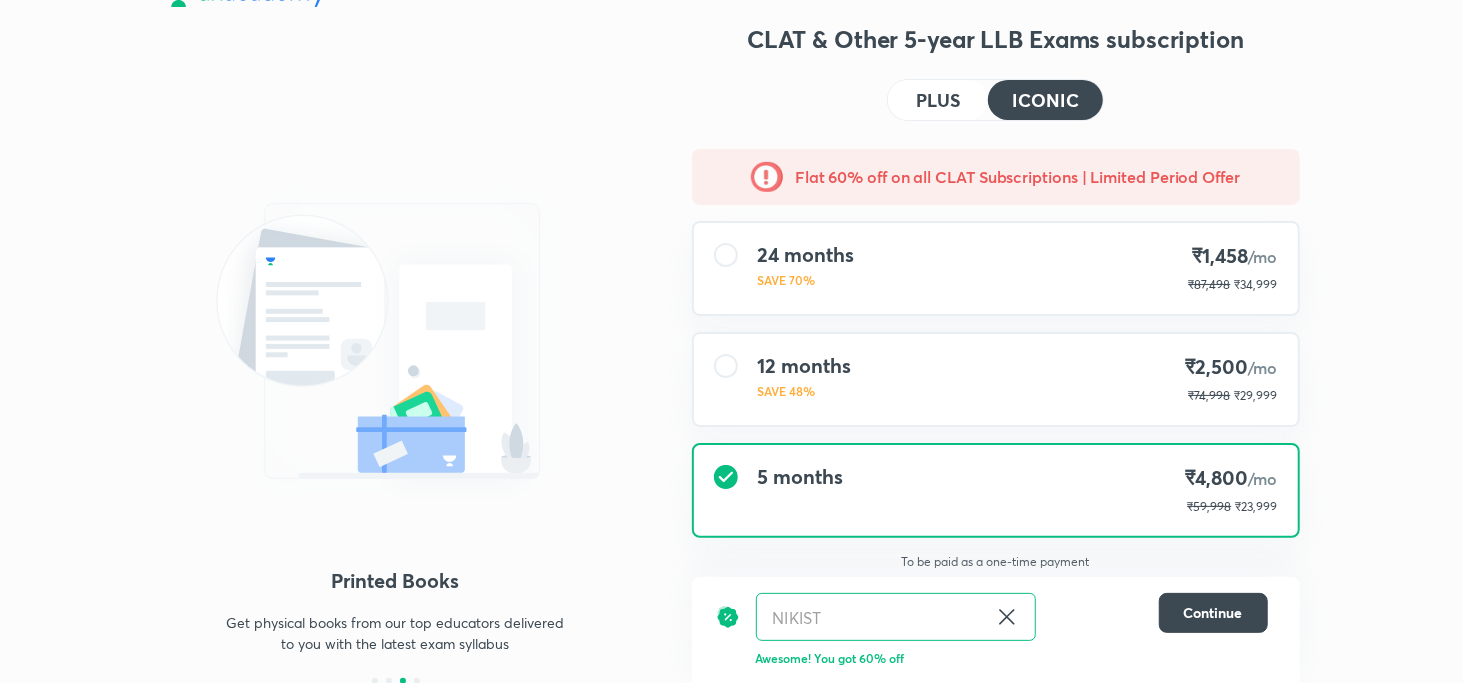 click on "1:1 Live Mentorship Get personalized expert guidance on exam strategy and get help whenever you are stuck Live Doubt Solving Get personalized one-on-one doubt solving with subject experts Printed Books Get physical books from our top educators delivered to you with the latest exam syllabus All Benefits of Plus Live classes from top educators, mock tests and quizzes, practice questions, structured batch courses in line with the exam syllabus CLAT & Other 5-year LLB Exams subscription PLUS ICONIC Flat 60% off on all CLAT Subscriptions | Limited Period Offer 24 months SAVE 70% ₹1,458  /mo ₹87,498 ₹34,999 12 months SAVE 48% ₹2,500  /mo ₹74,998 ₹29,999 5 months ₹4,800  /mo ₹59,998 ₹23,999 To be paid as a one-time payment NIKIST ​ Continue Awesome! You got 60% off" at bounding box center (731, 326) 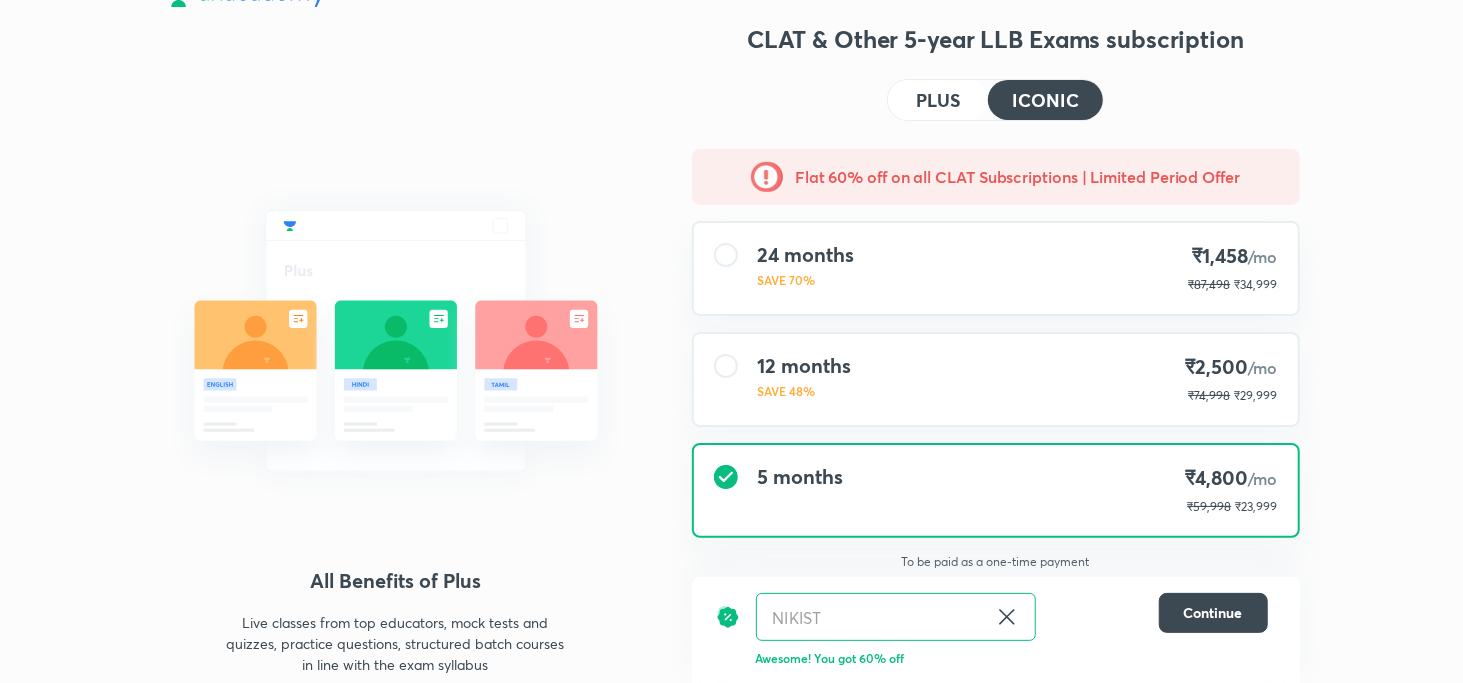 scroll, scrollTop: 54, scrollLeft: 0, axis: vertical 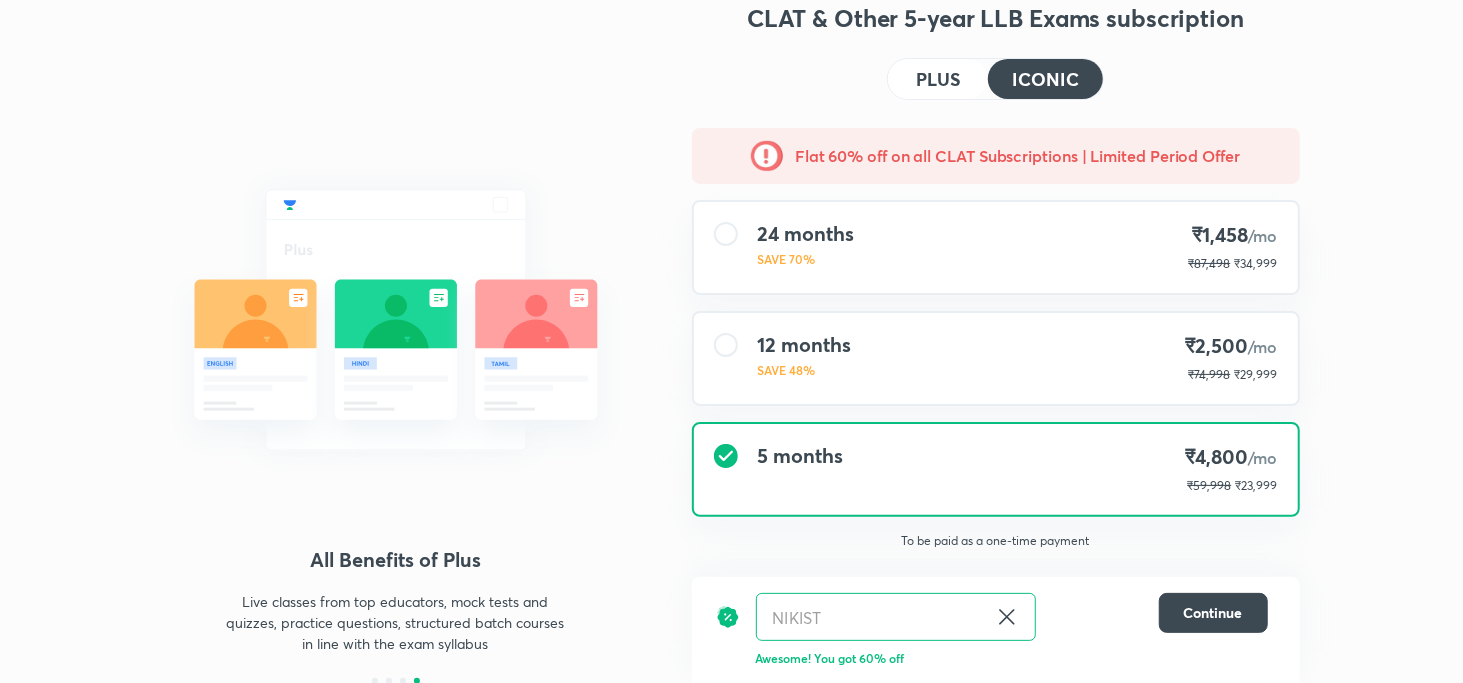 click on "To be paid as a one-time payment" at bounding box center [996, 541] 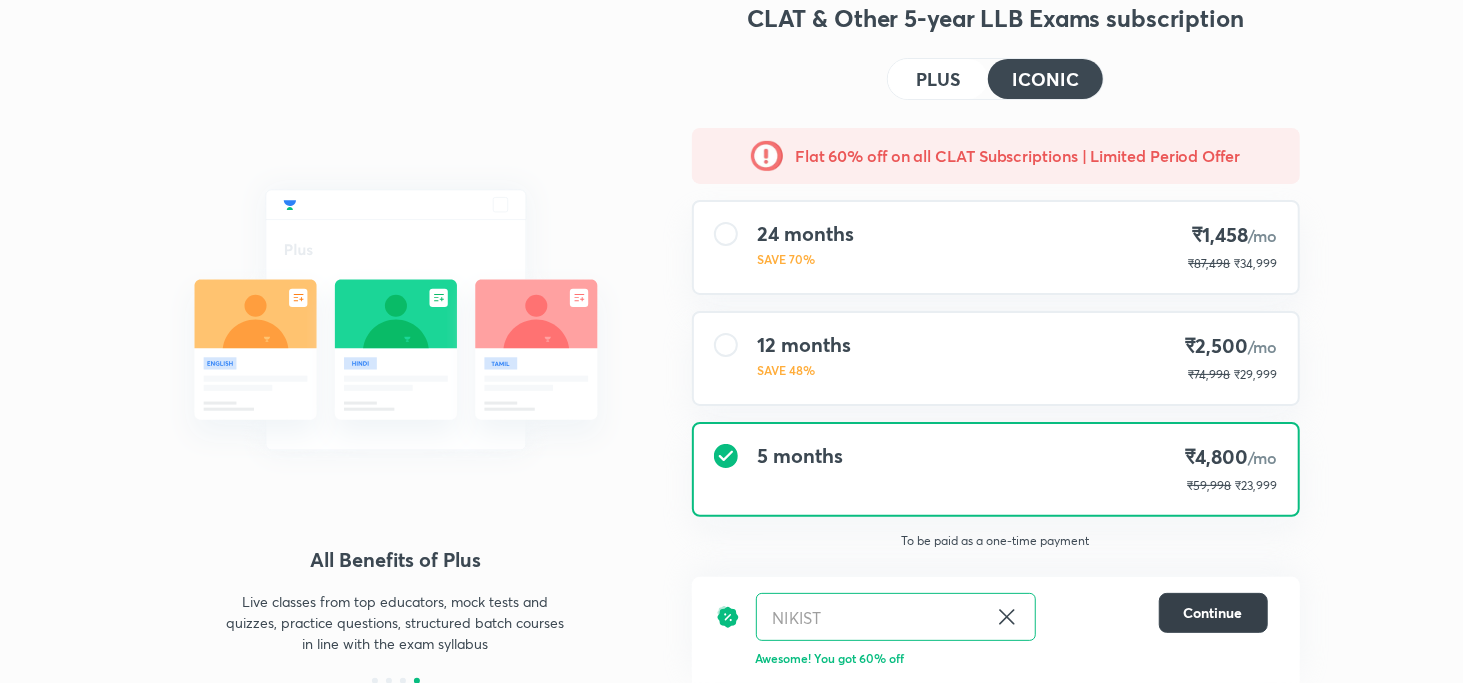 click on "Continue" at bounding box center [1213, 613] 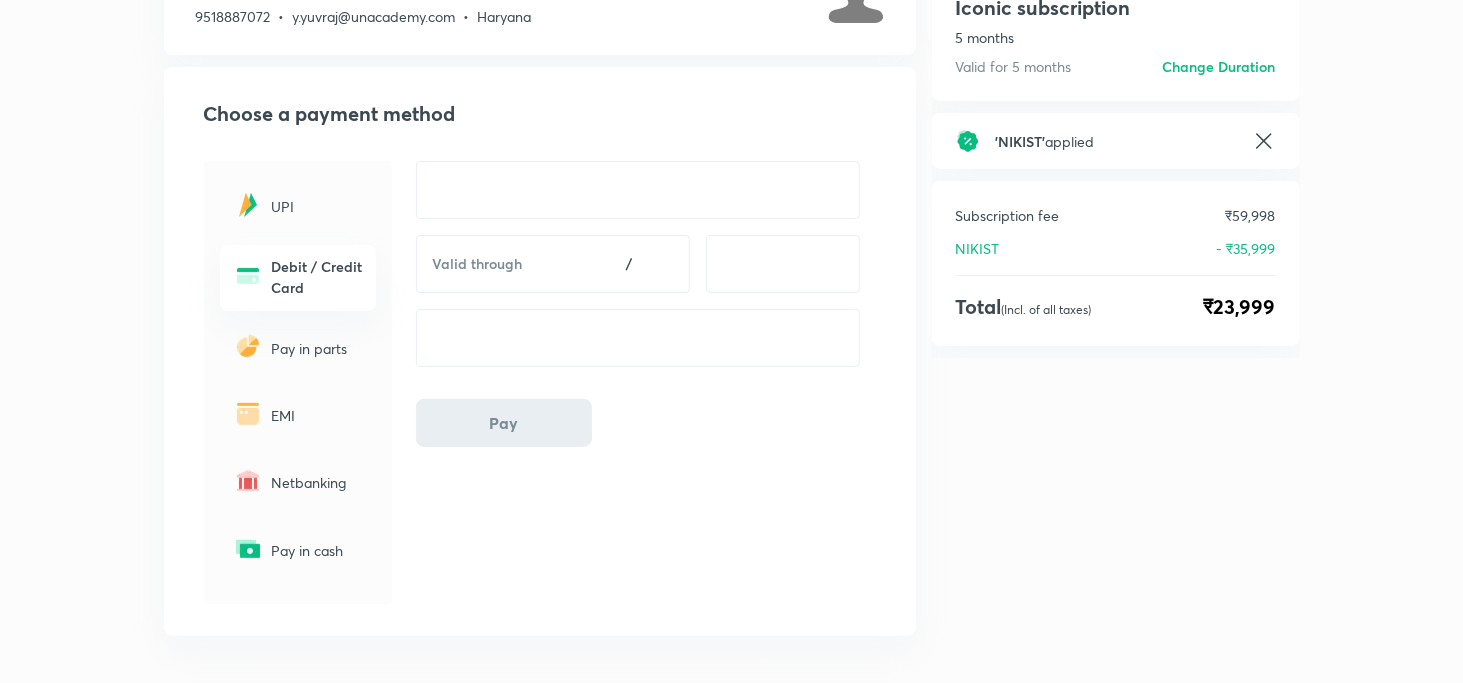 scroll, scrollTop: 118, scrollLeft: 0, axis: vertical 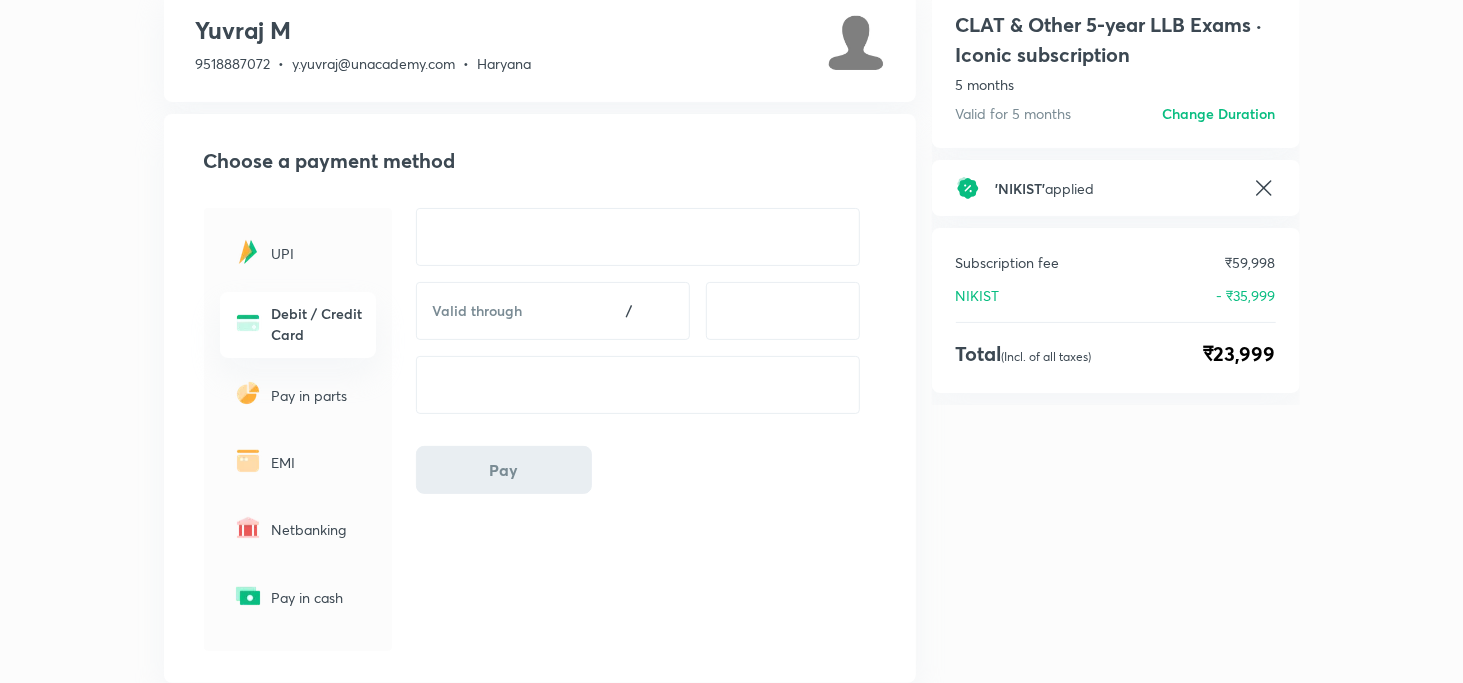 click on "EMI" at bounding box center [318, 462] 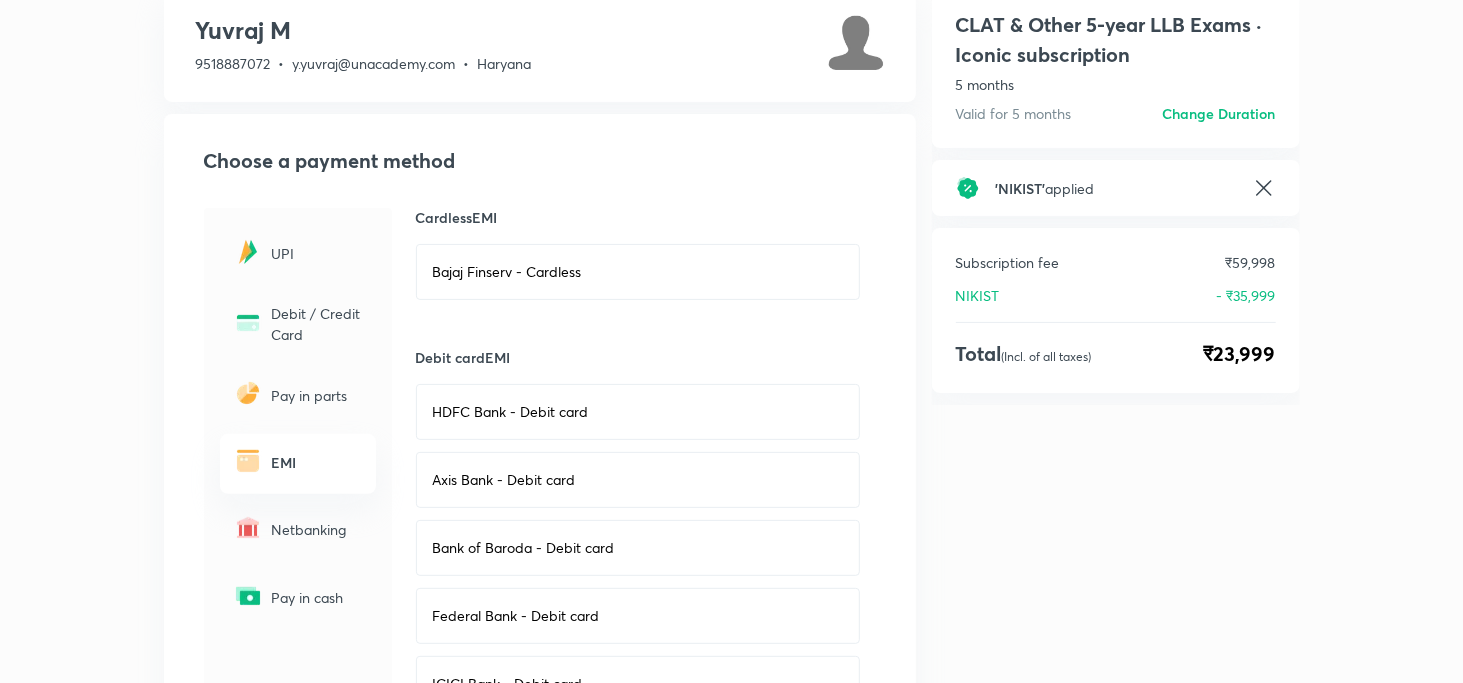 scroll, scrollTop: 252, scrollLeft: 0, axis: vertical 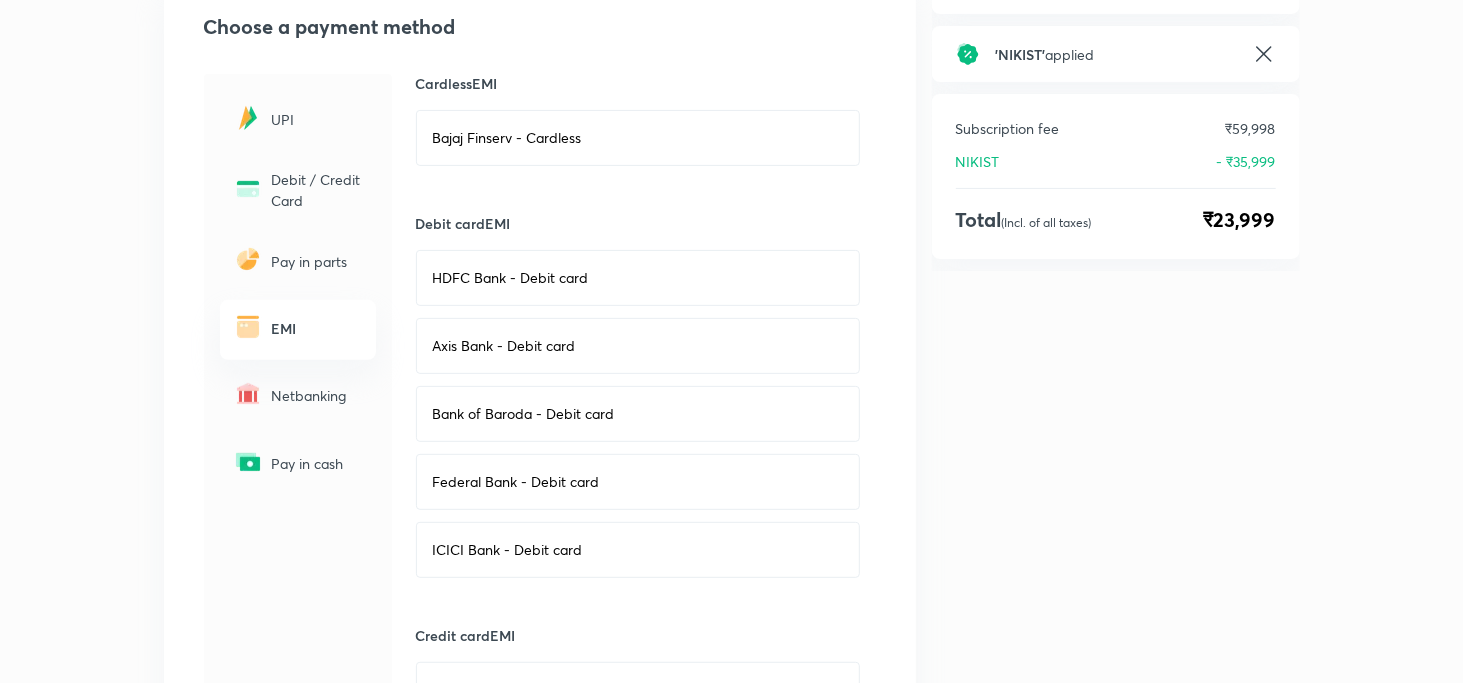 click on "UPI" at bounding box center (318, 119) 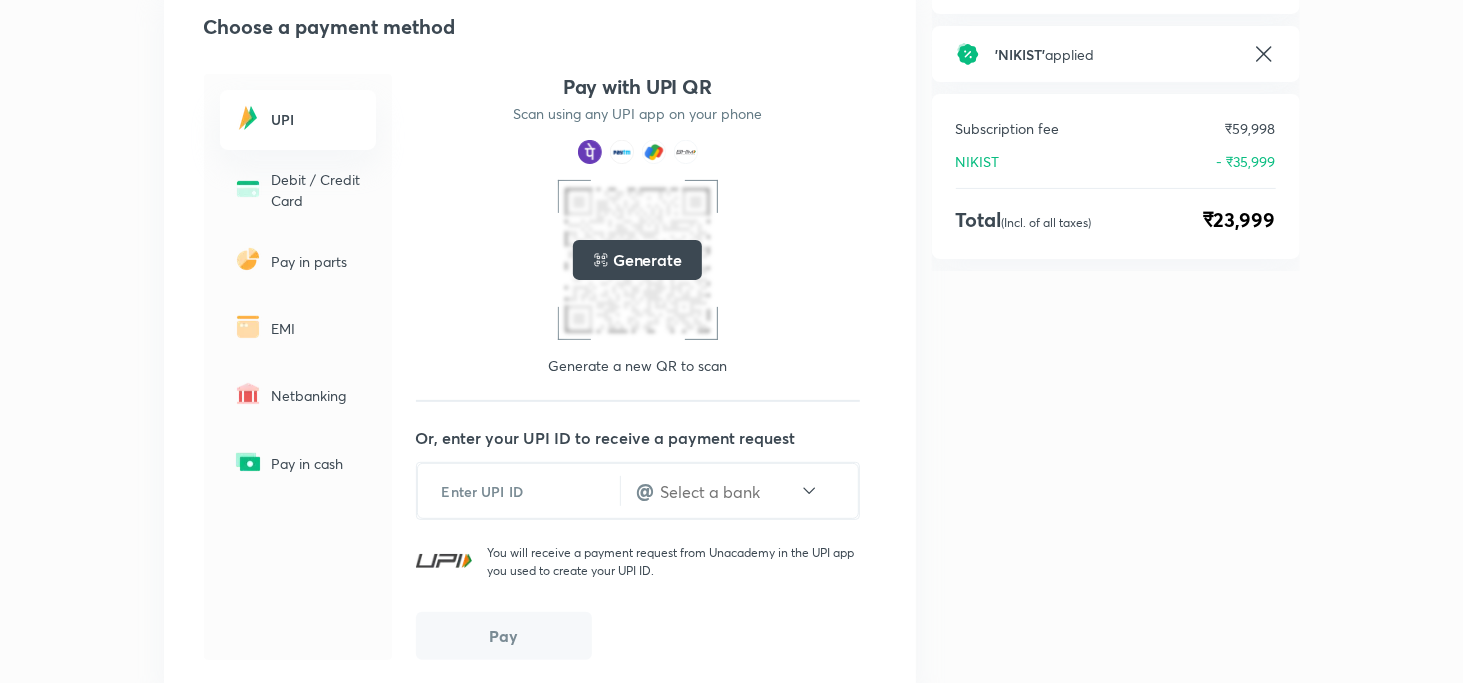 click on "EMI" at bounding box center (318, 328) 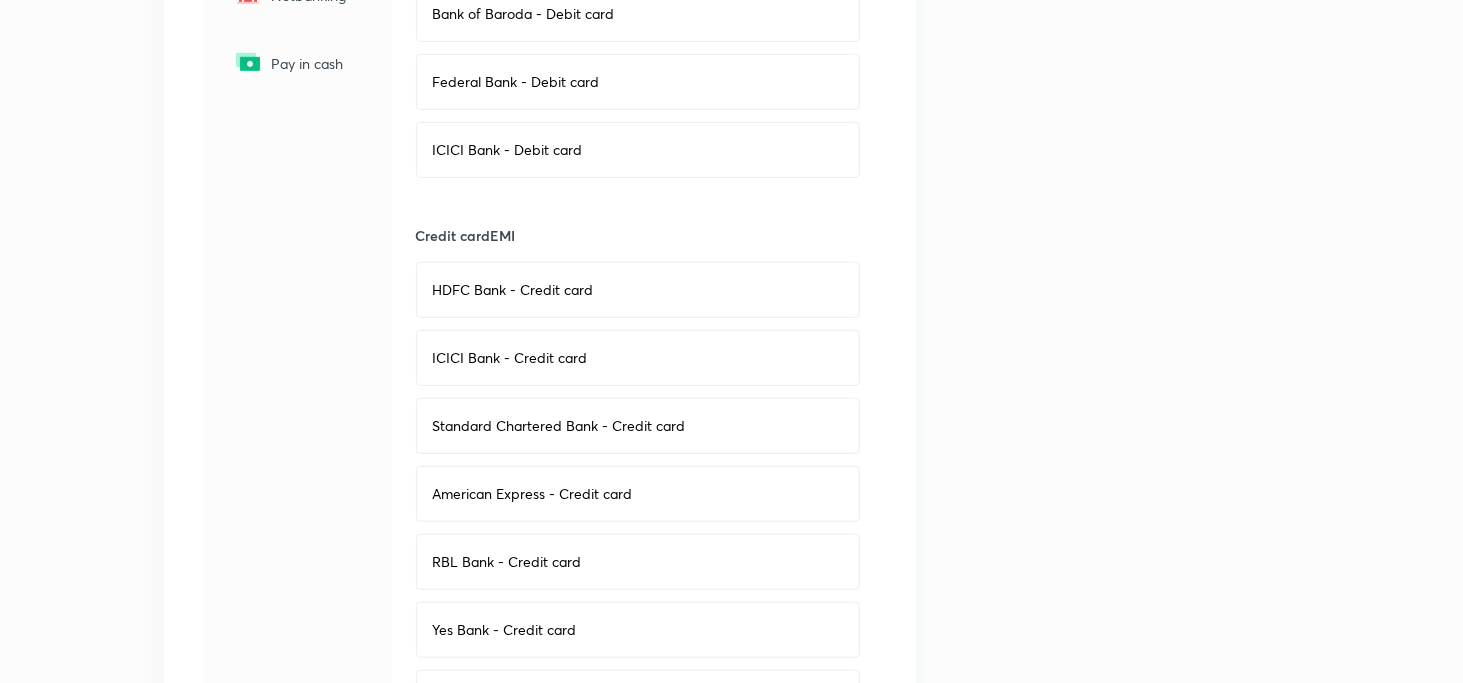 click on "HDFC Bank - Credit card" at bounding box center [638, 290] 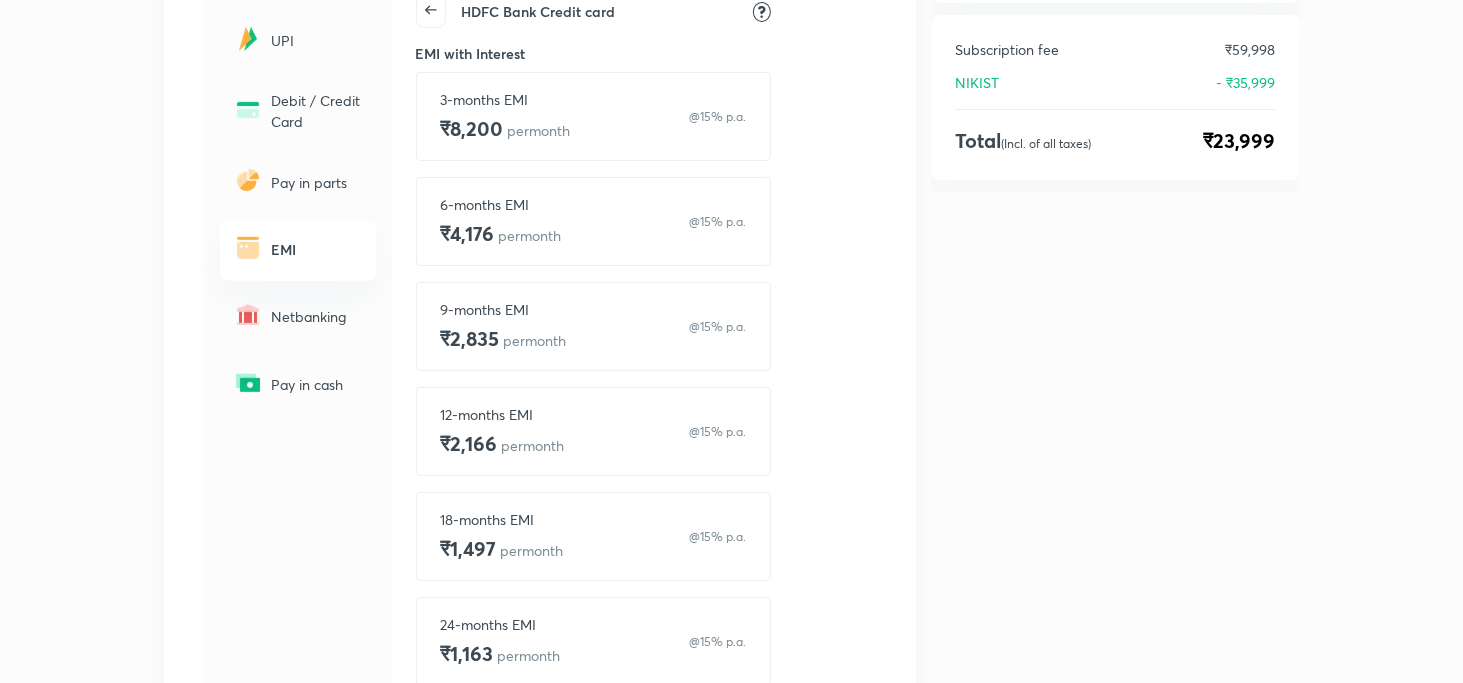 scroll, scrollTop: 382, scrollLeft: 0, axis: vertical 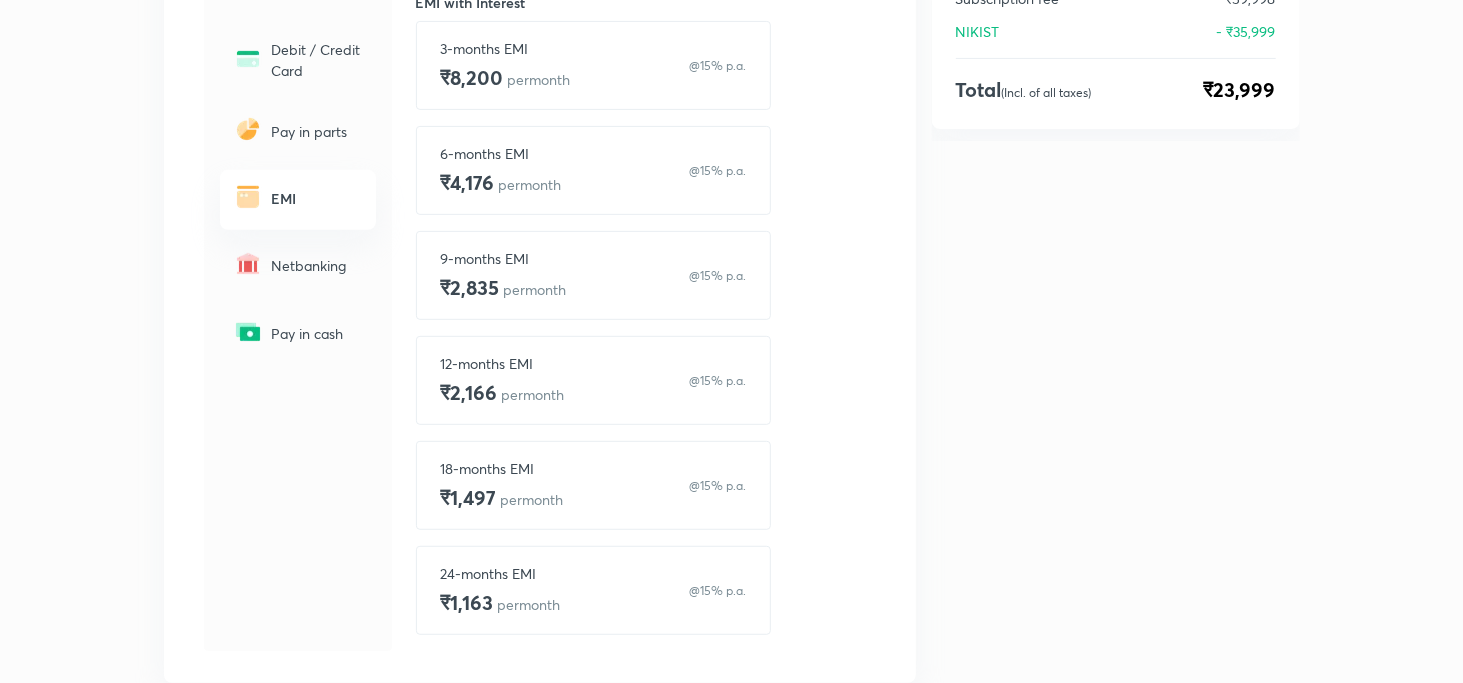 click on "12-months EMI ₹2,166 per  month @15% p.a." at bounding box center (593, 380) 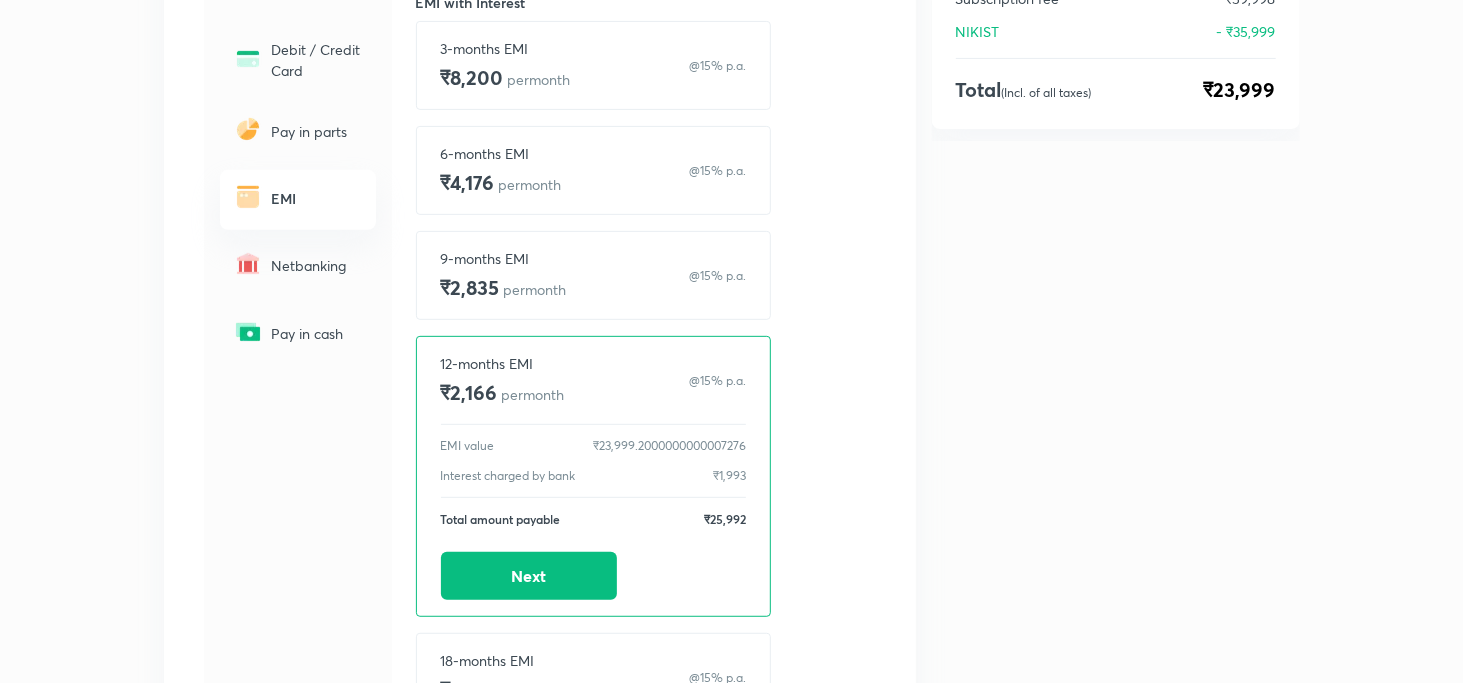 click on "12-months EMI ₹2,166 per  month @15% p.a." at bounding box center [593, 380] 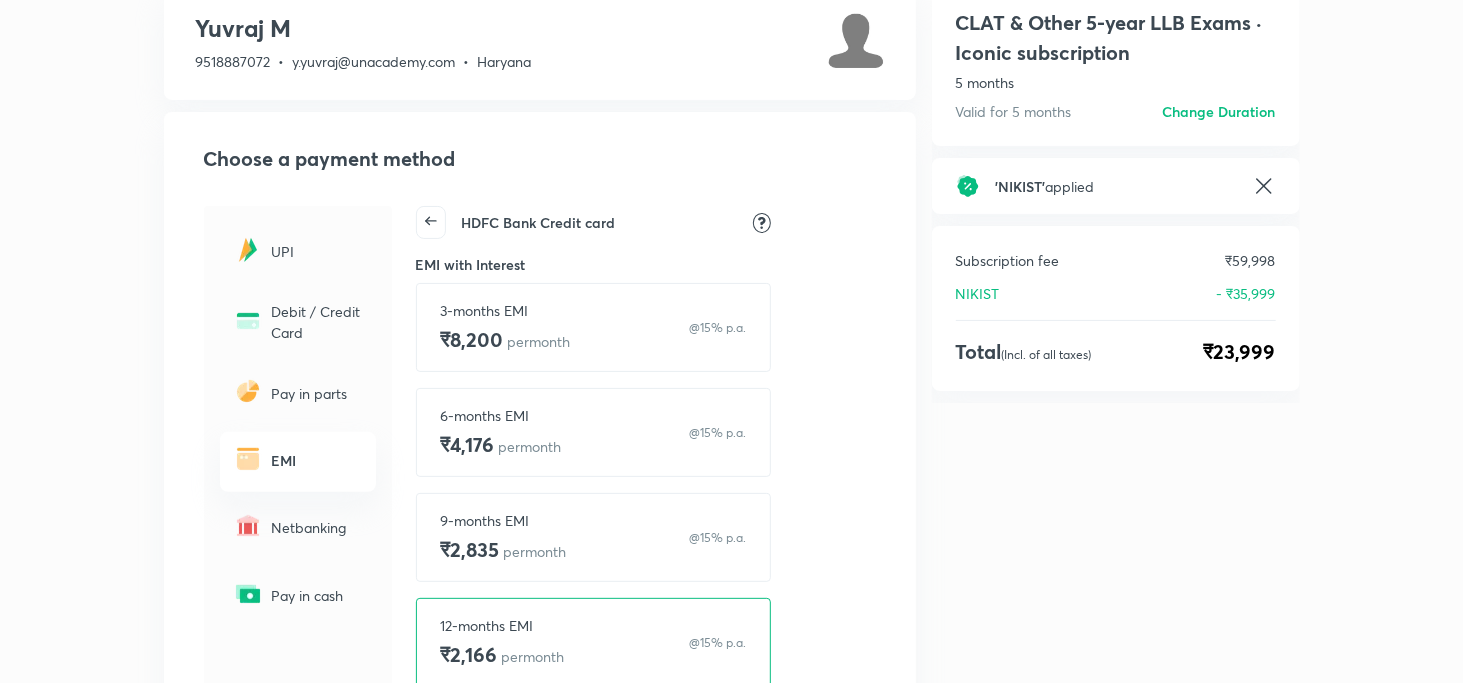 scroll, scrollTop: 115, scrollLeft: 0, axis: vertical 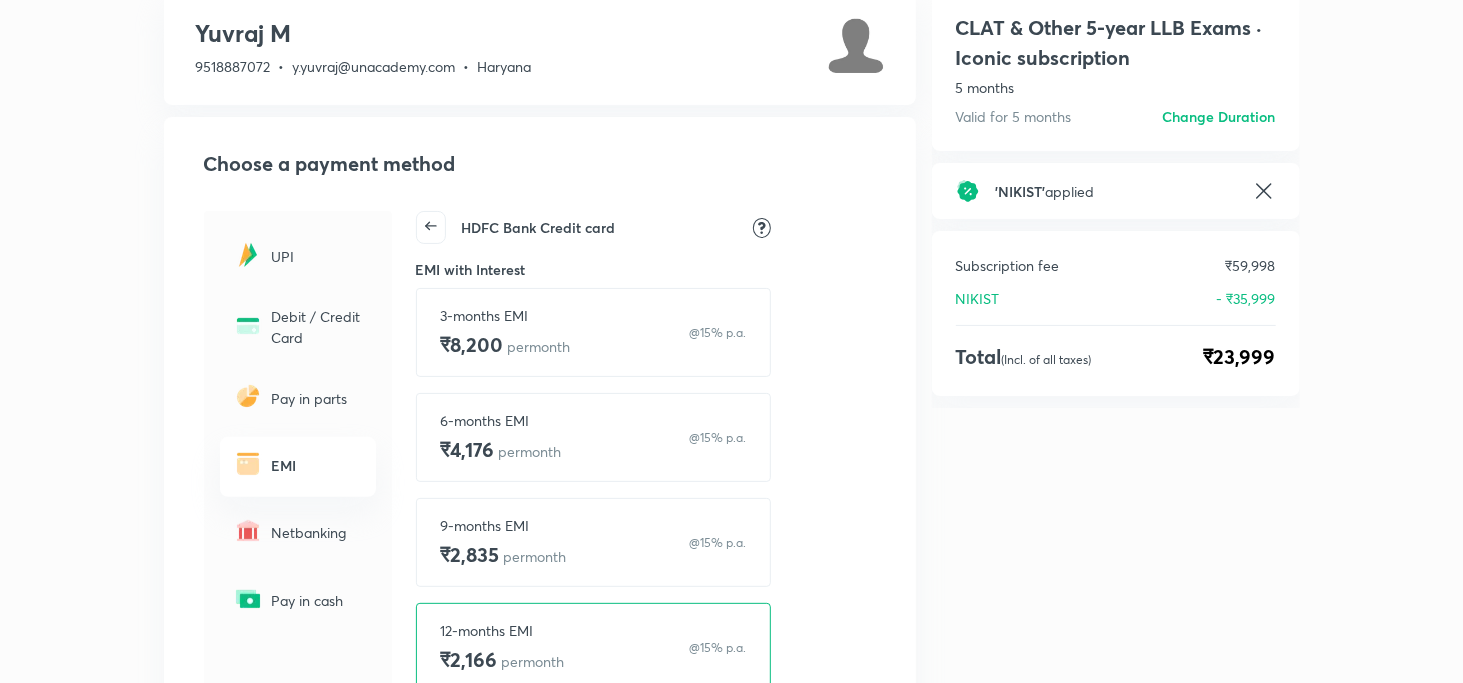 click 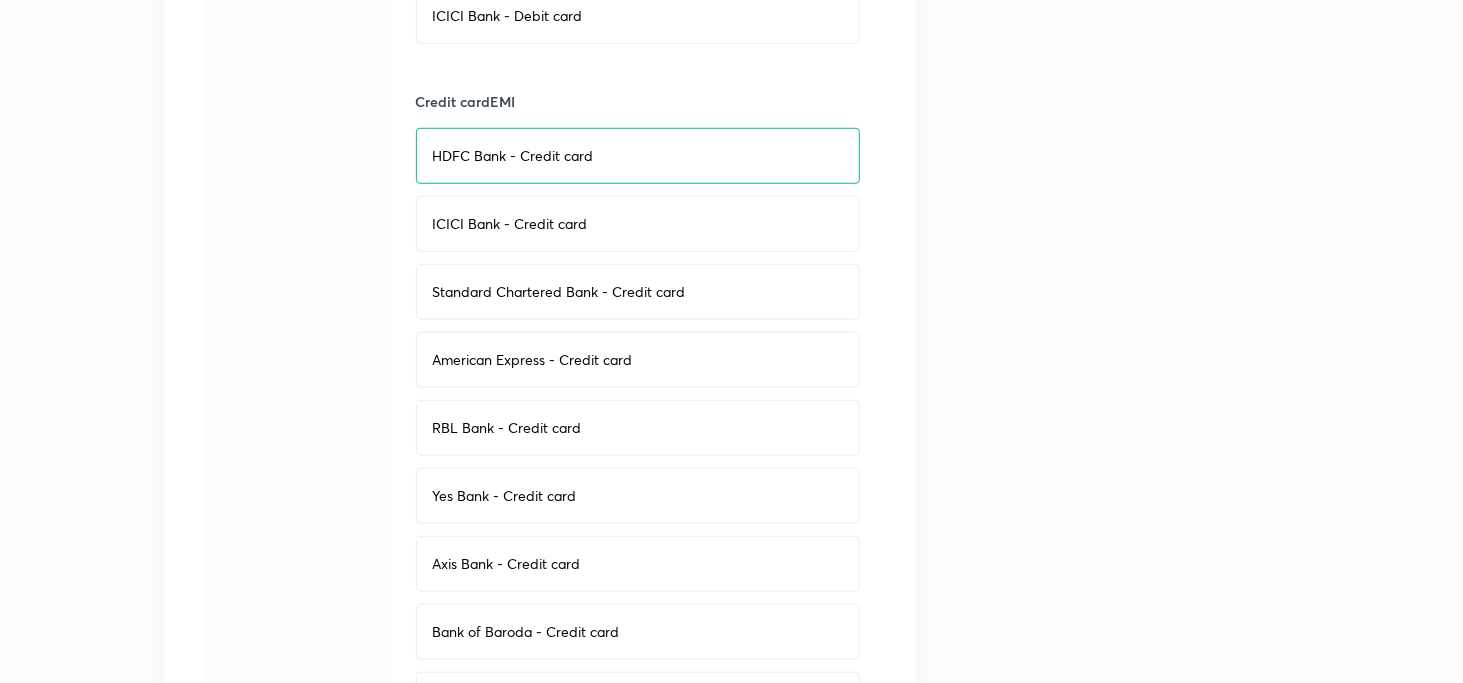scroll, scrollTop: 1048, scrollLeft: 0, axis: vertical 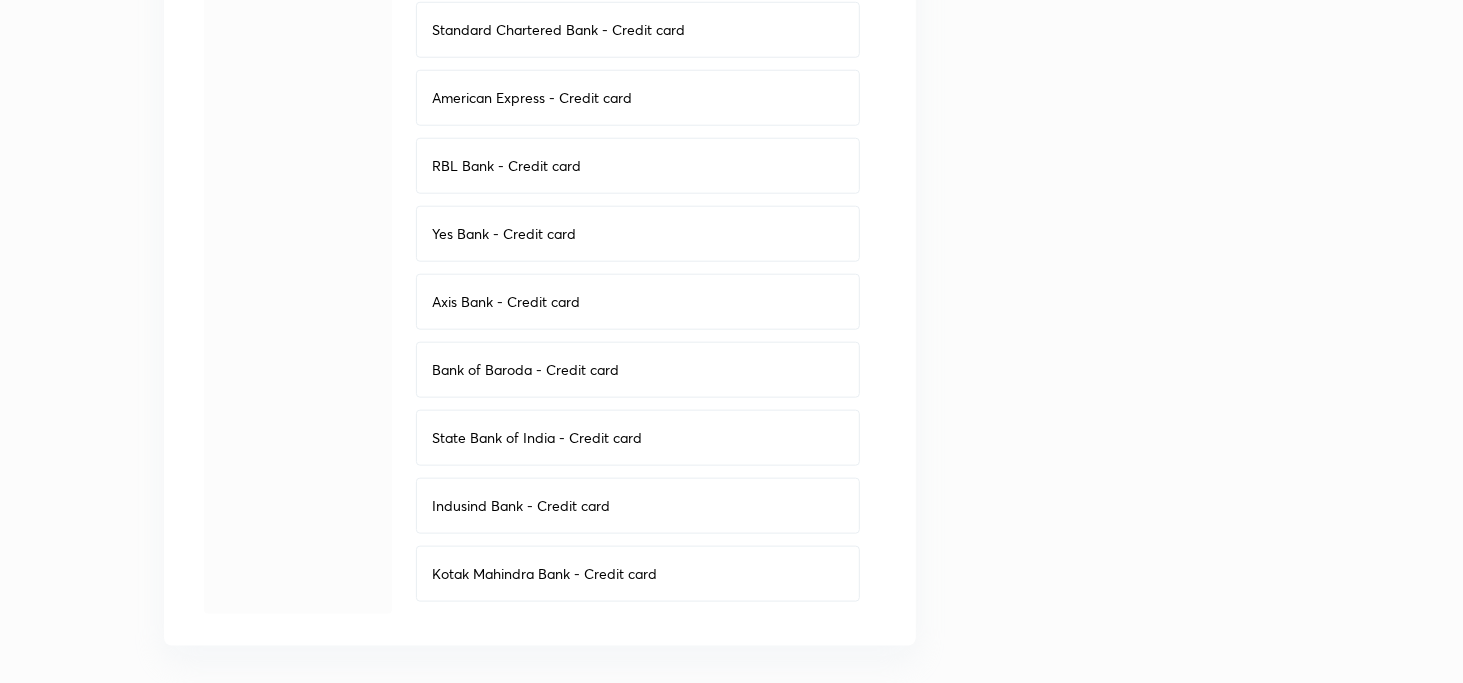 click on "Bank of Baroda - Credit card" at bounding box center (638, 370) 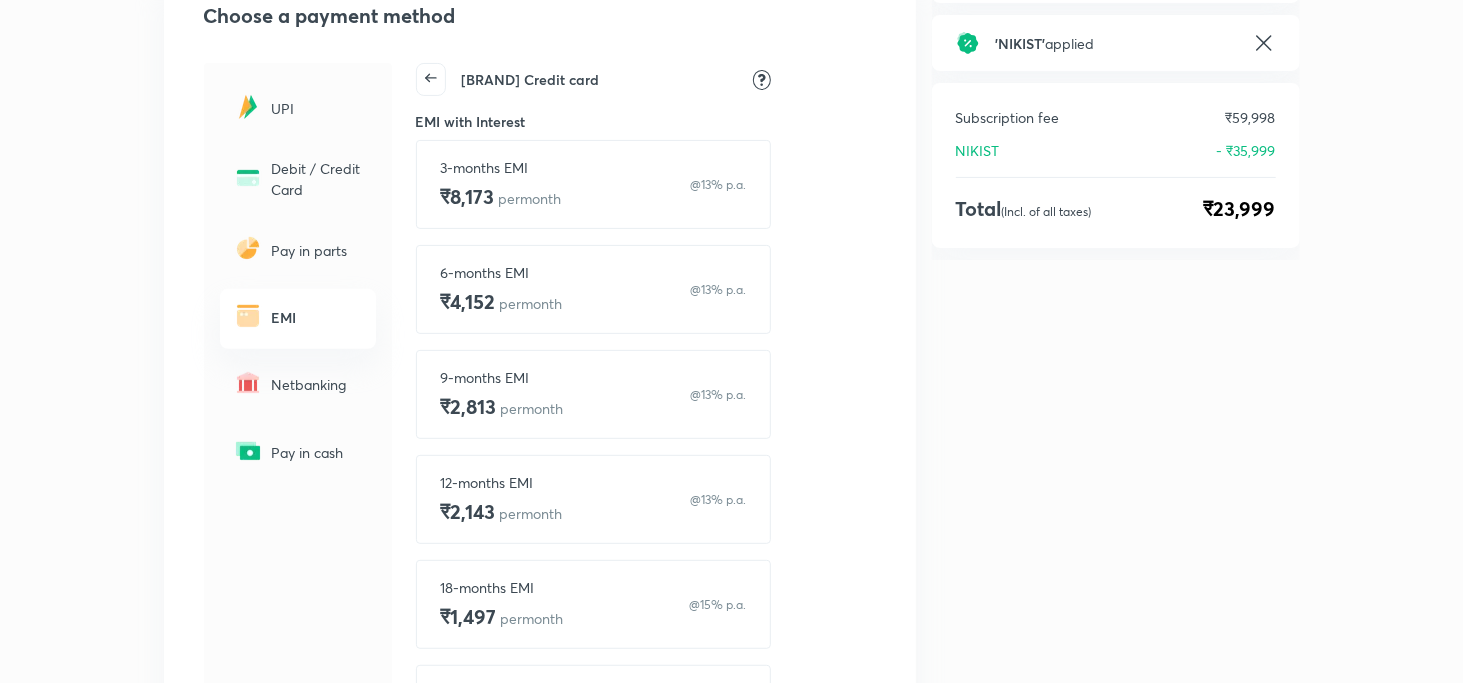 scroll, scrollTop: 248, scrollLeft: 0, axis: vertical 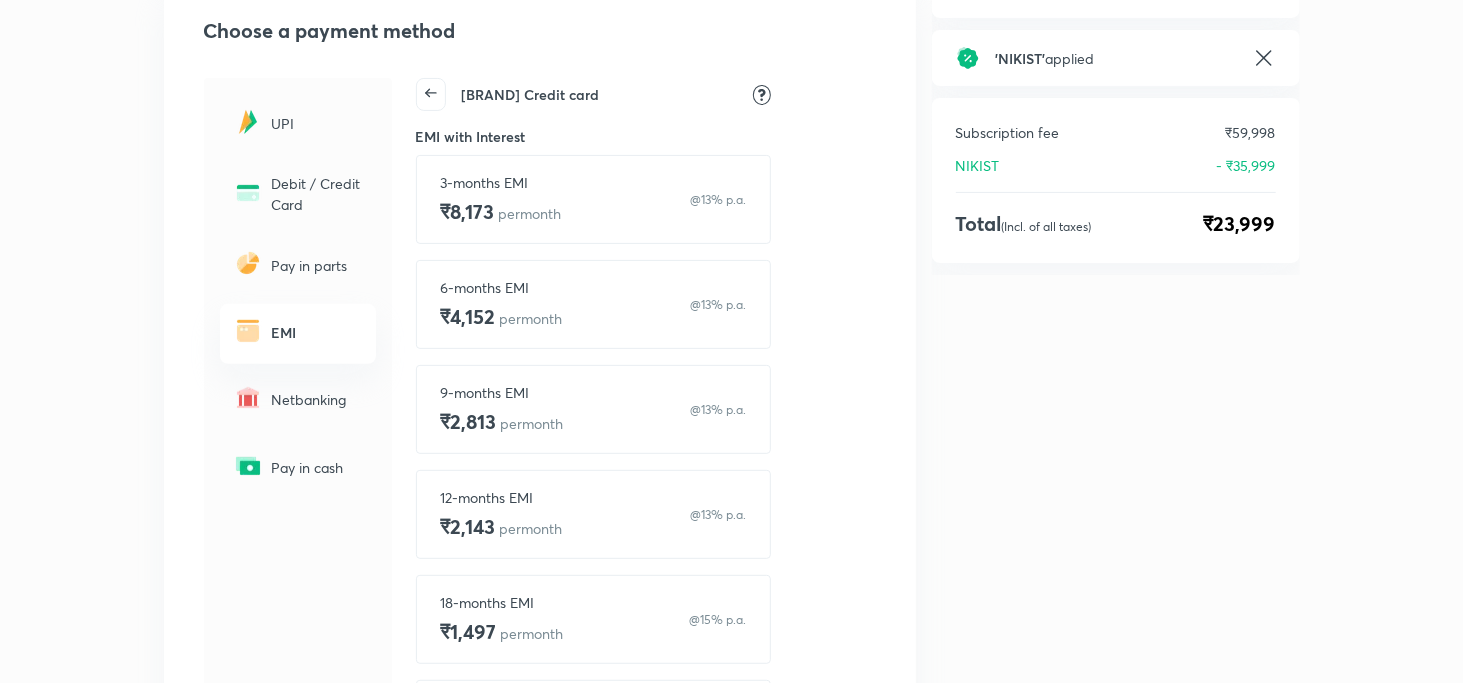 click on "Bank of Baroda Credit card" at bounding box center (508, 94) 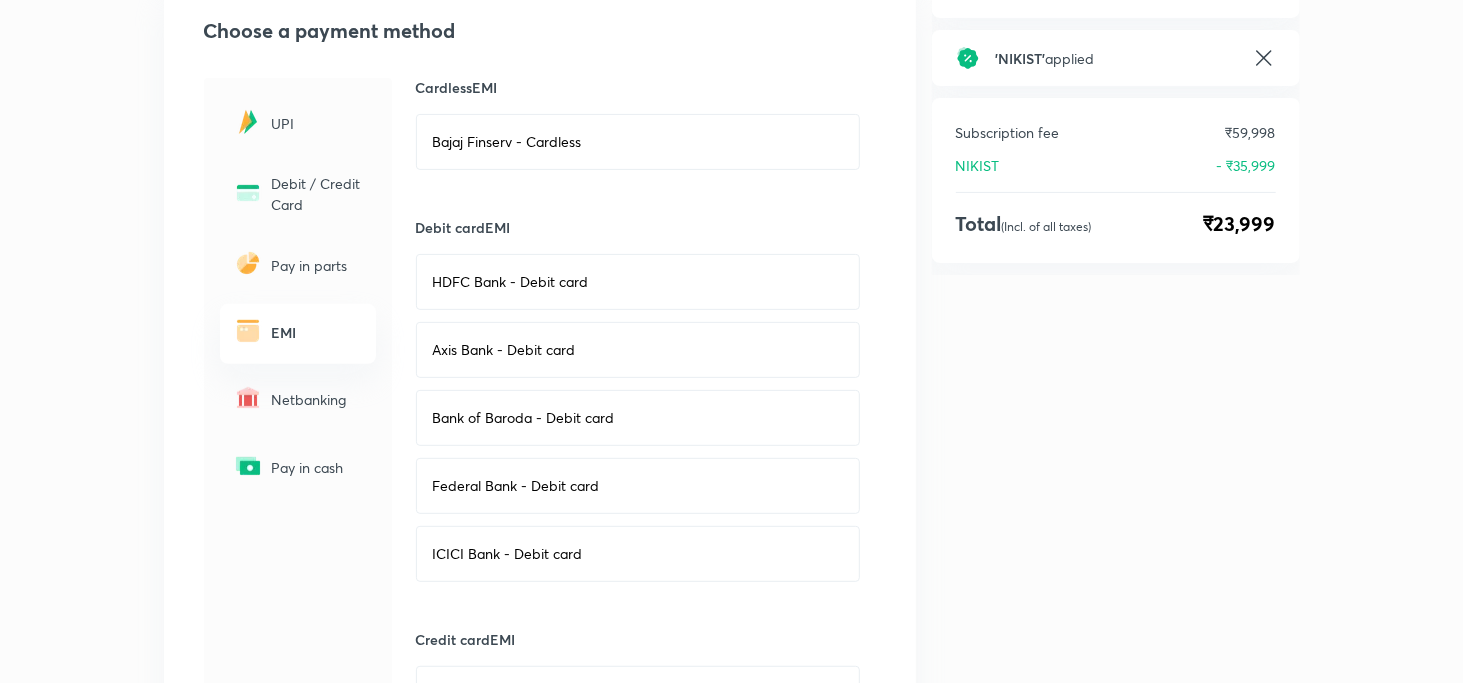 click on "EMI" at bounding box center [318, 332] 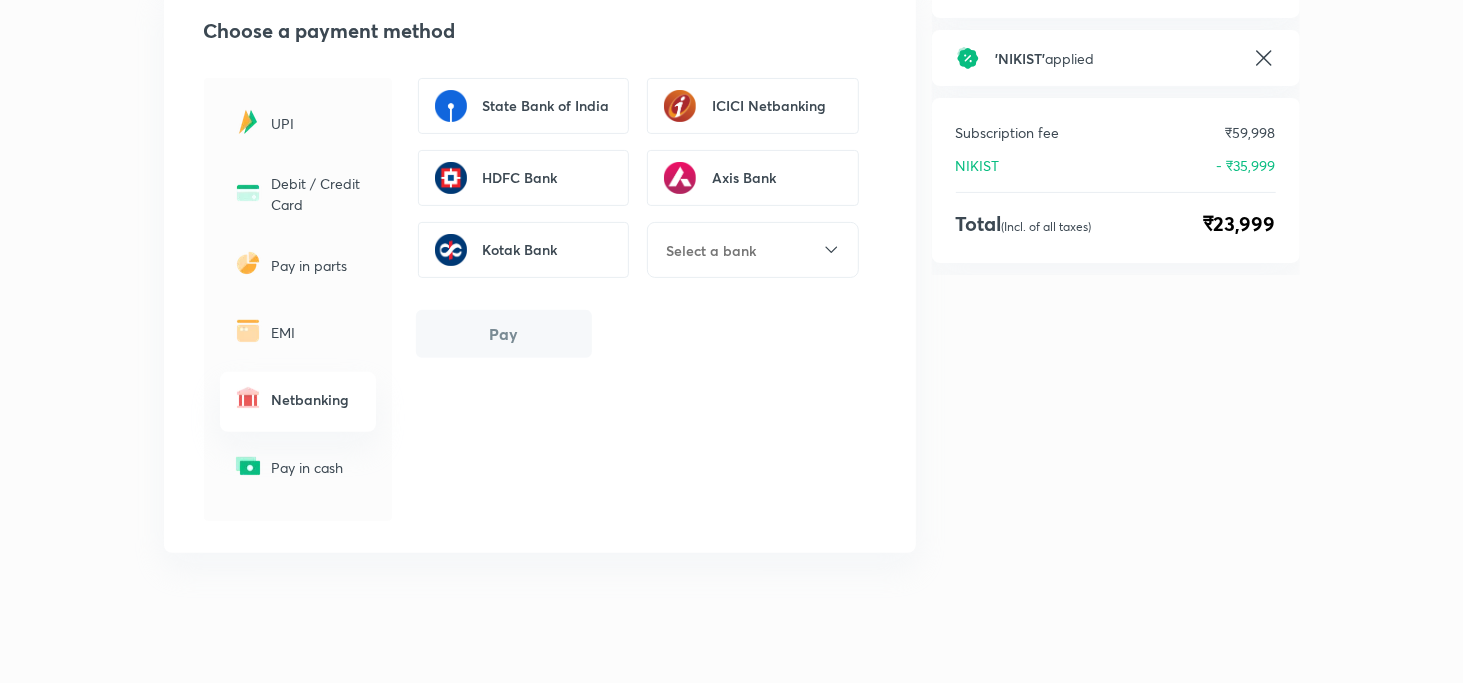click on "UPI" at bounding box center (318, 123) 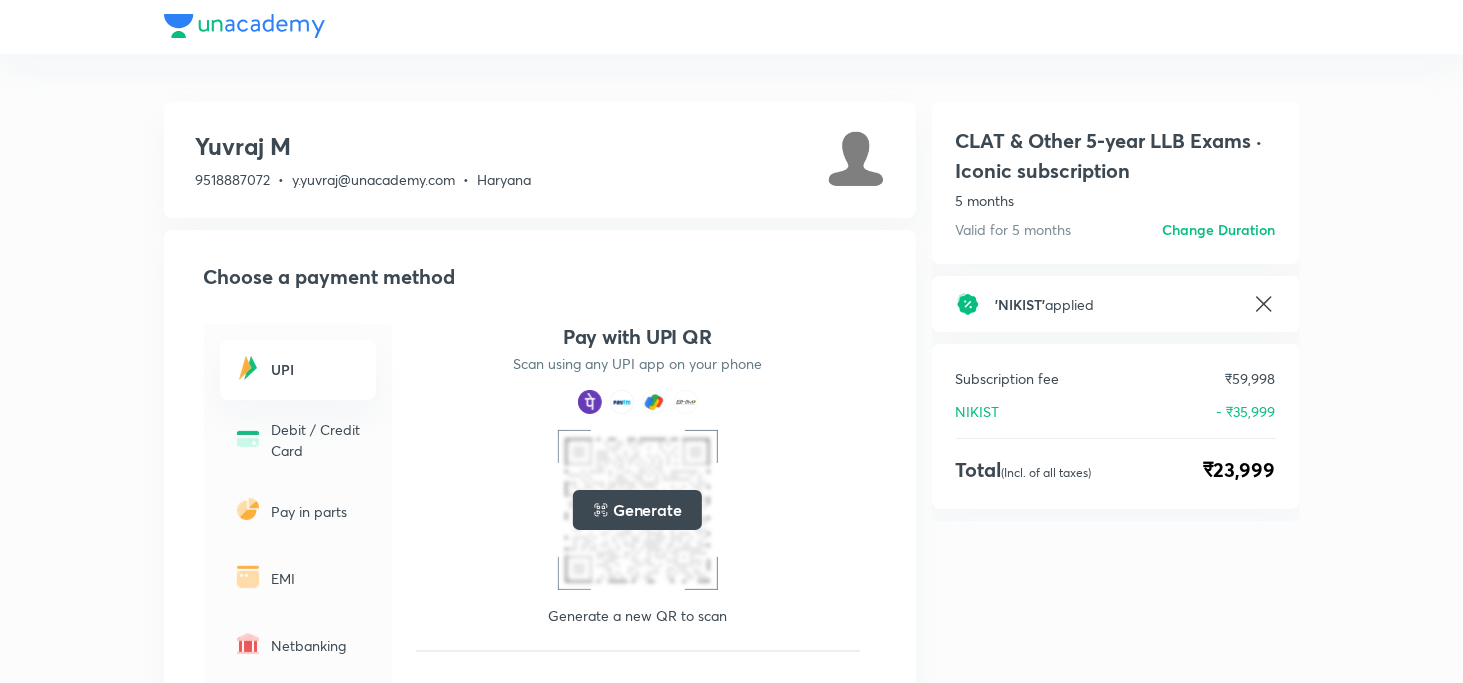 scroll, scrollTop: 0, scrollLeft: 0, axis: both 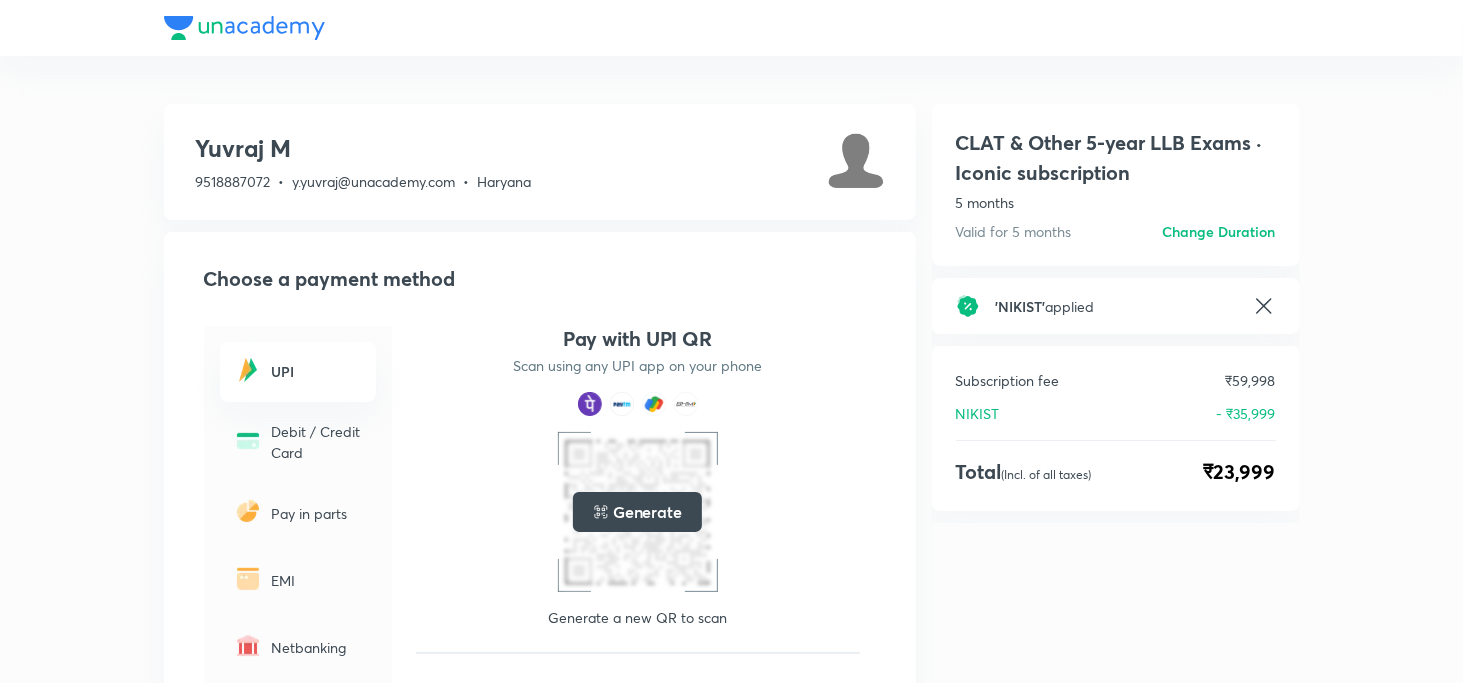 click at bounding box center (732, 28) 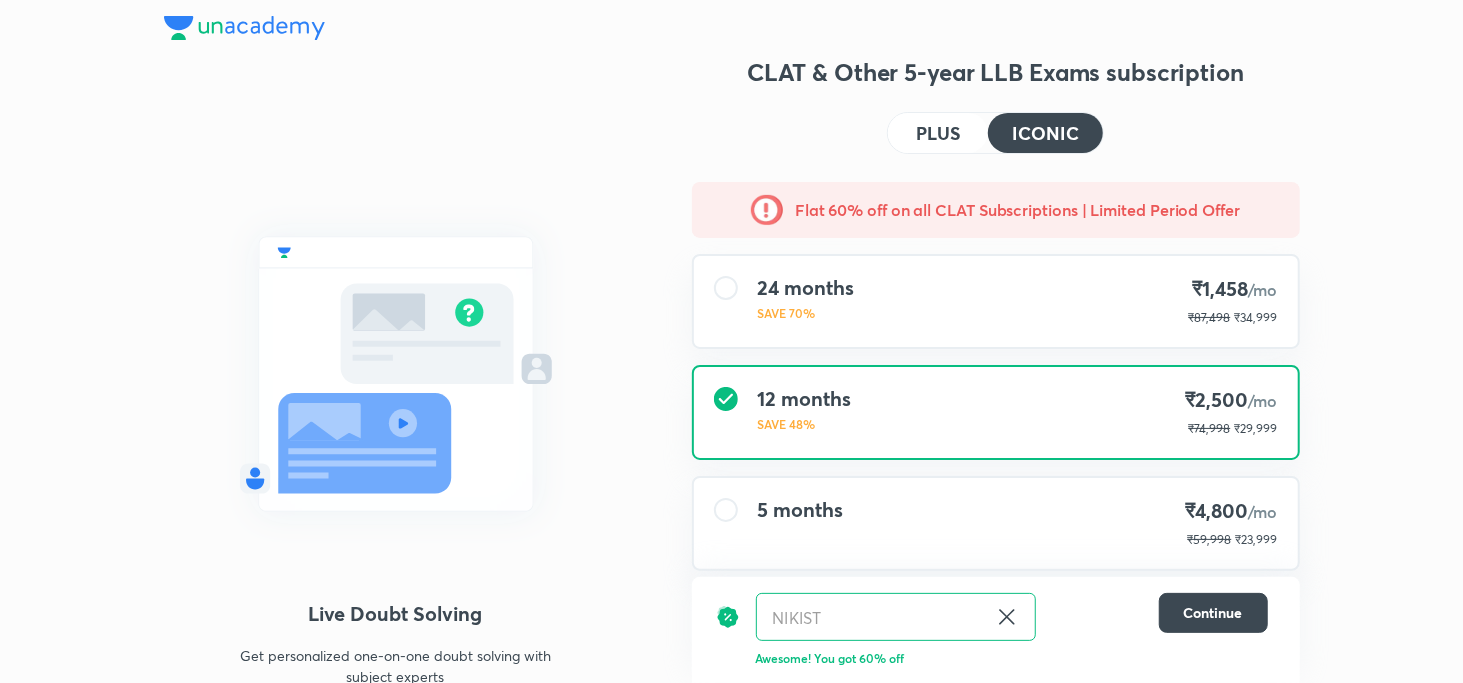 click at bounding box center (244, 28) 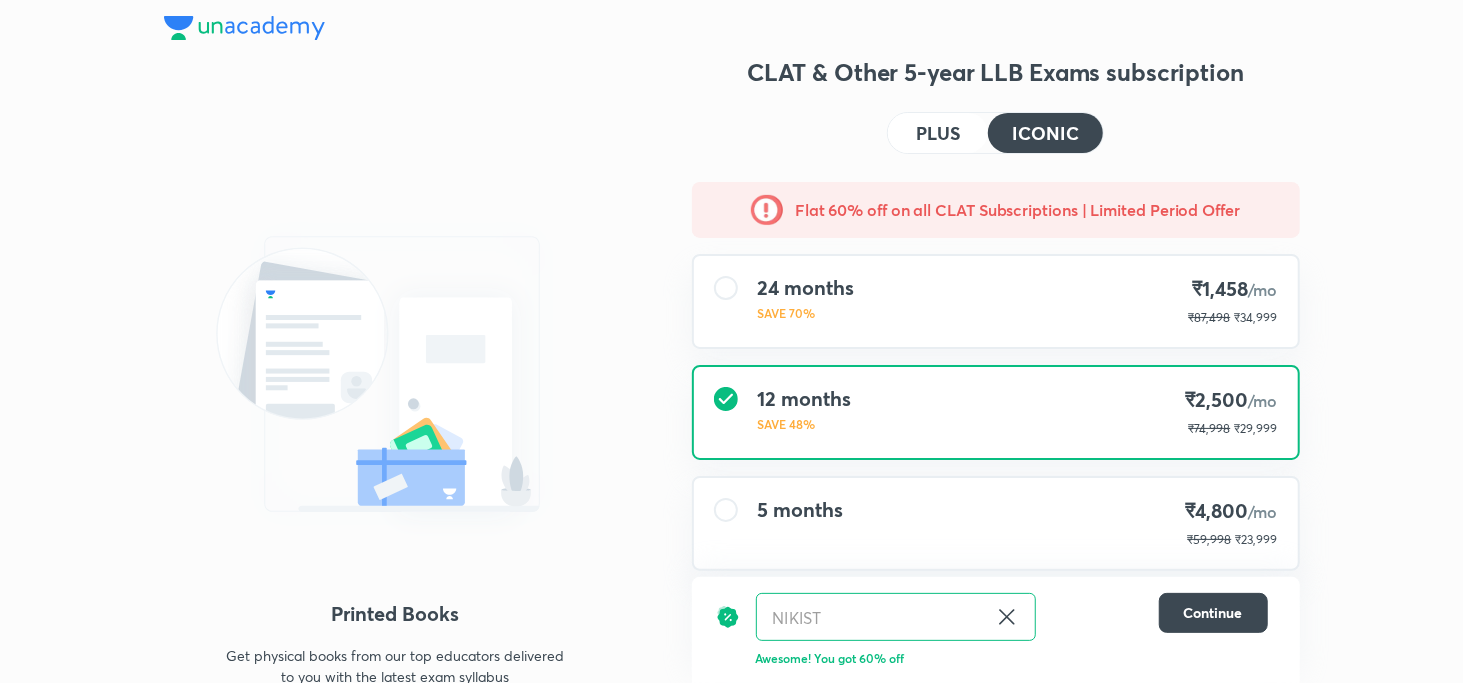 scroll, scrollTop: 33, scrollLeft: 0, axis: vertical 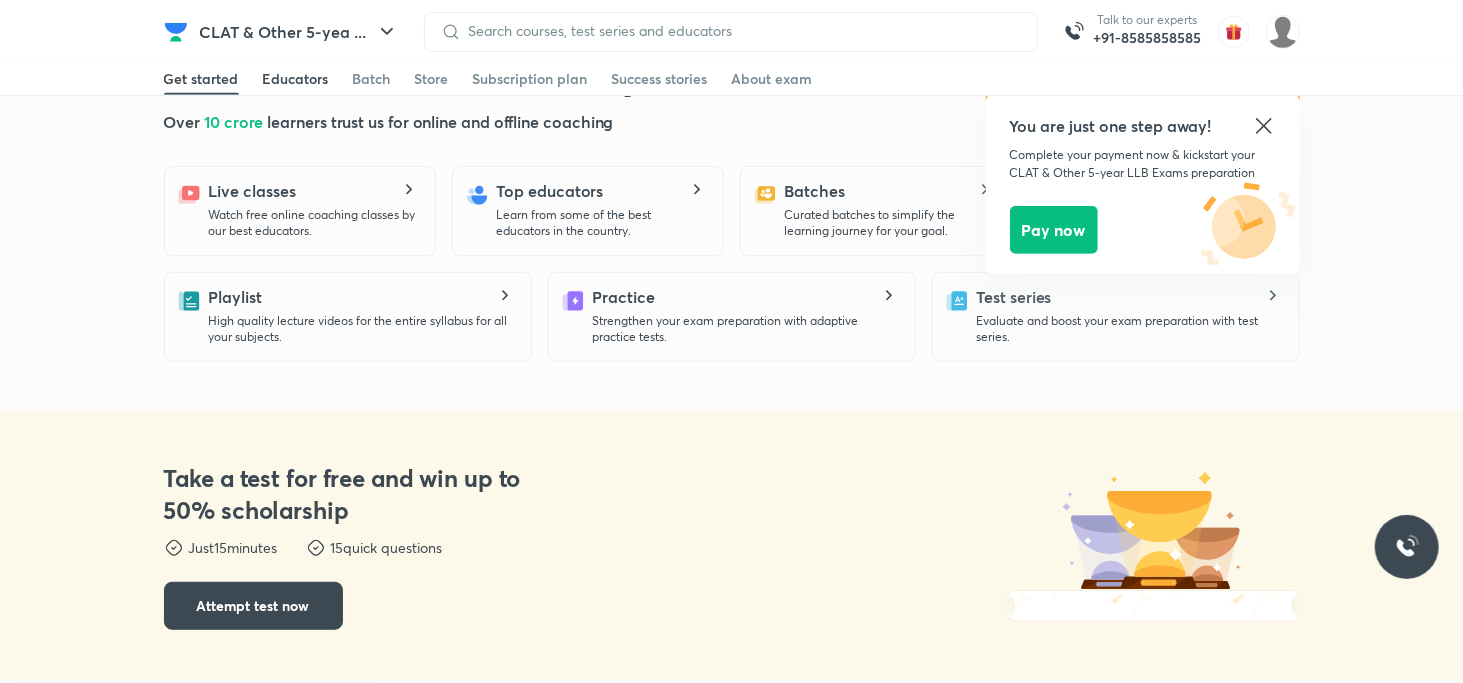 click on "Educators" at bounding box center [296, 79] 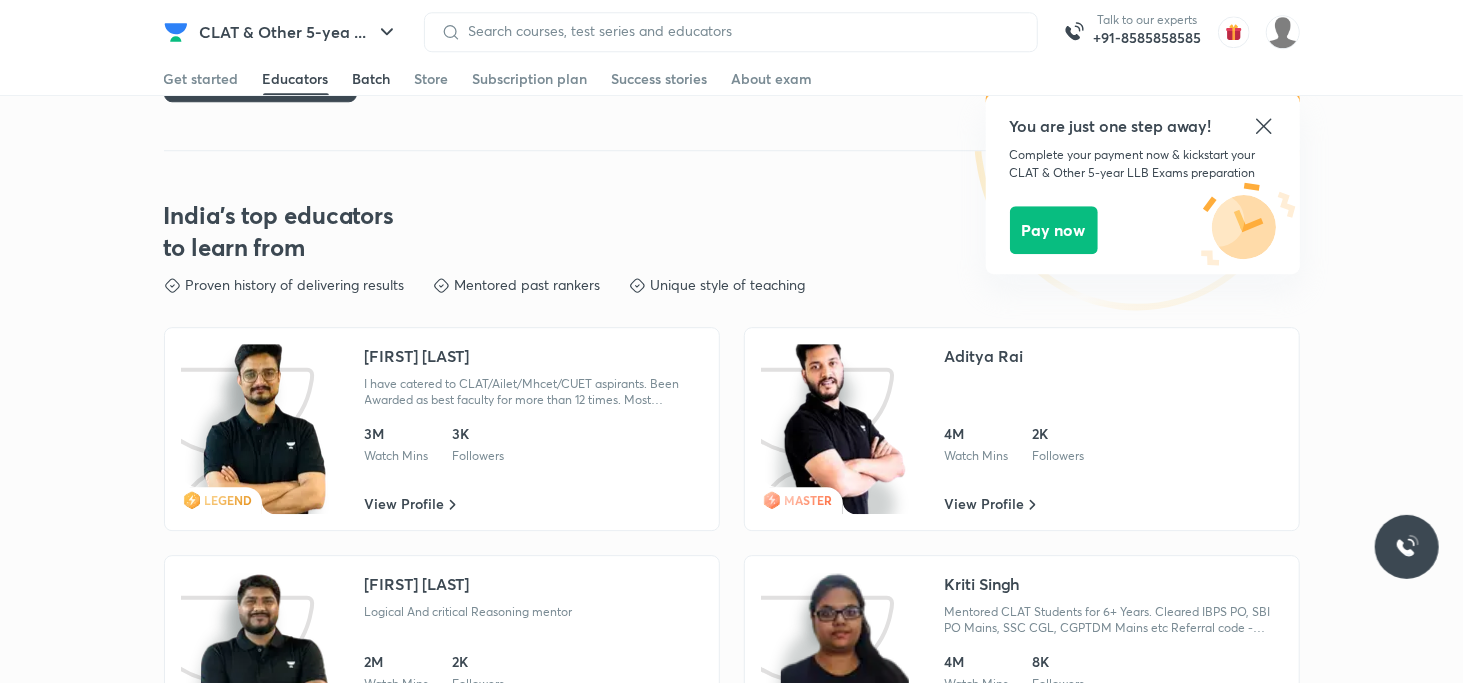 scroll, scrollTop: 3260, scrollLeft: 0, axis: vertical 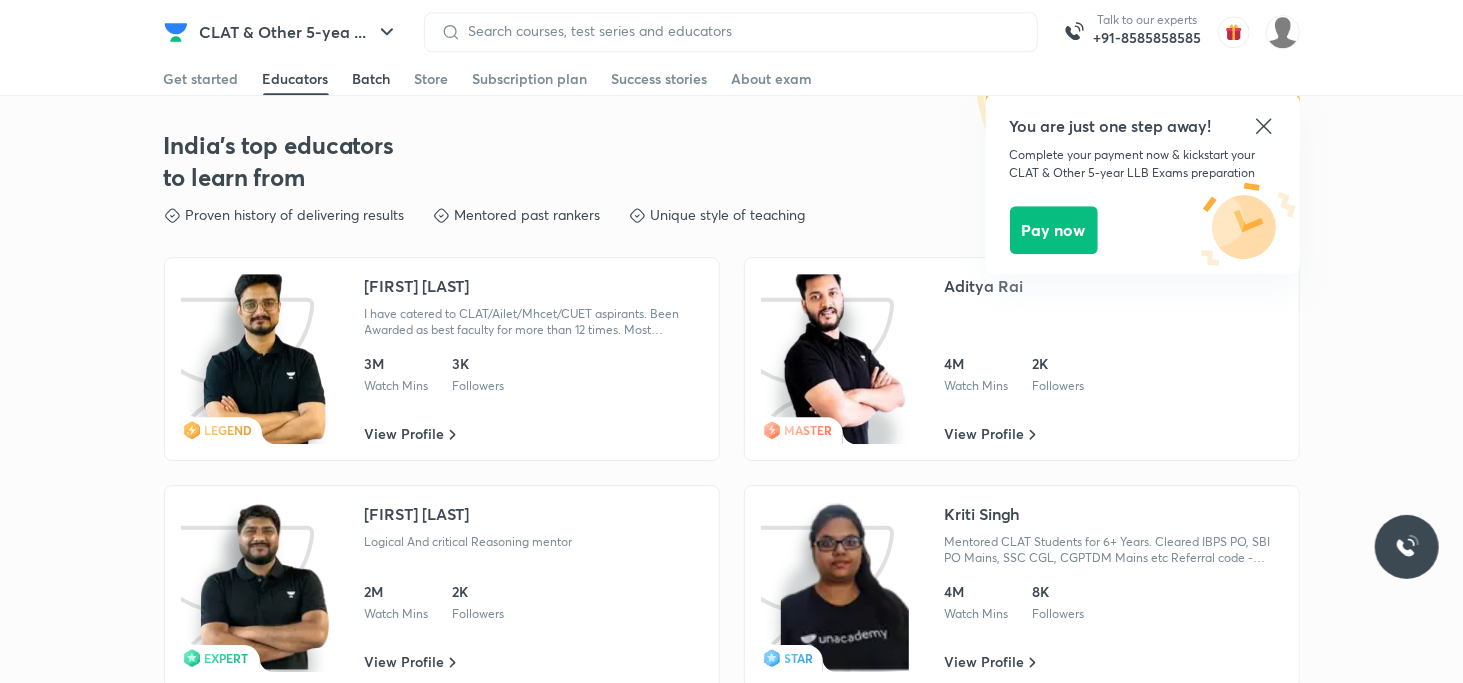 click on "Batch" at bounding box center [372, 79] 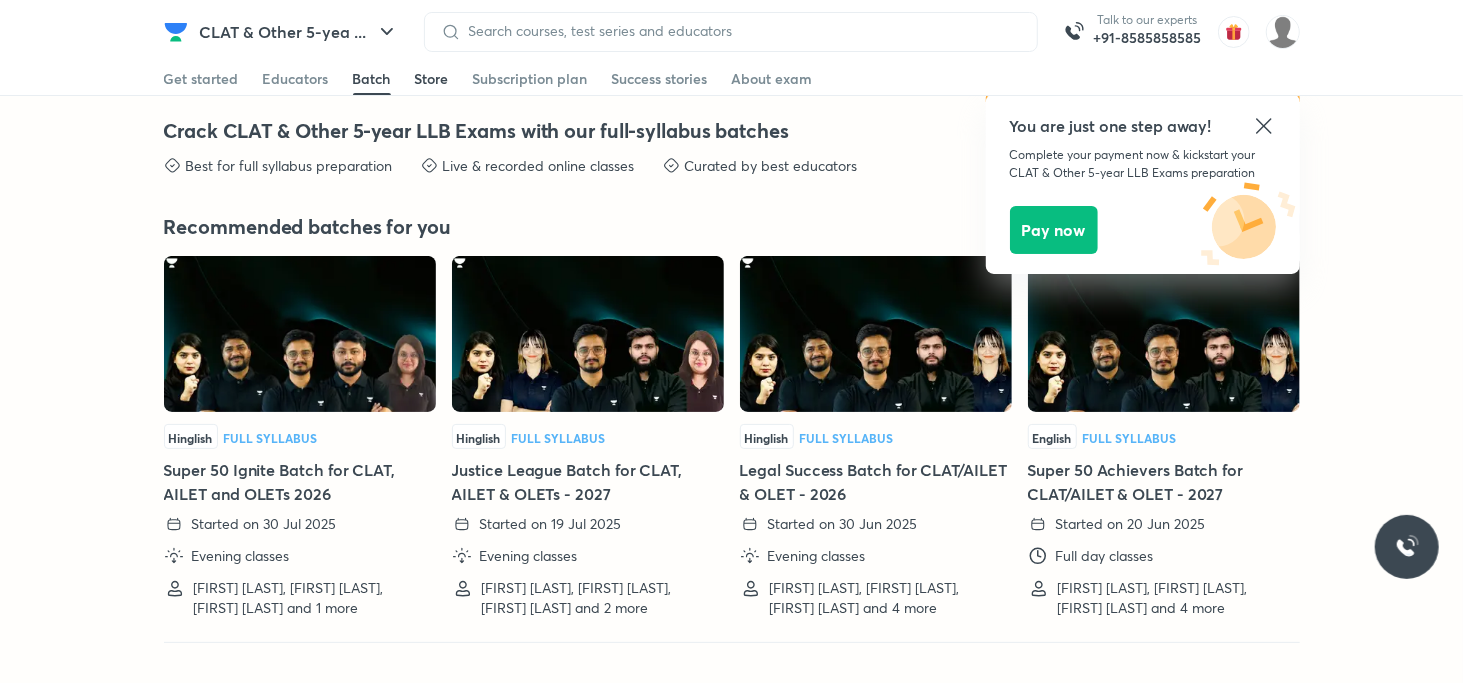 scroll, scrollTop: 4443, scrollLeft: 0, axis: vertical 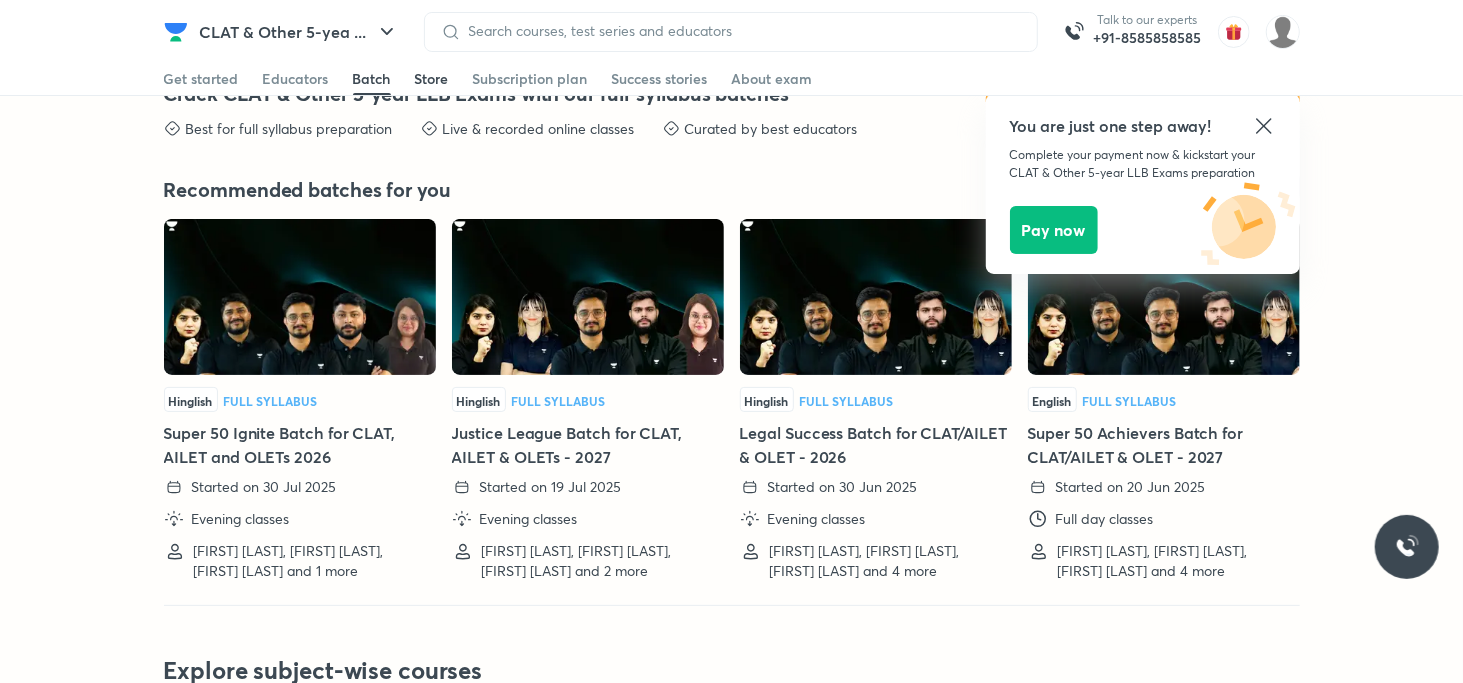 click on "Store" at bounding box center (432, 79) 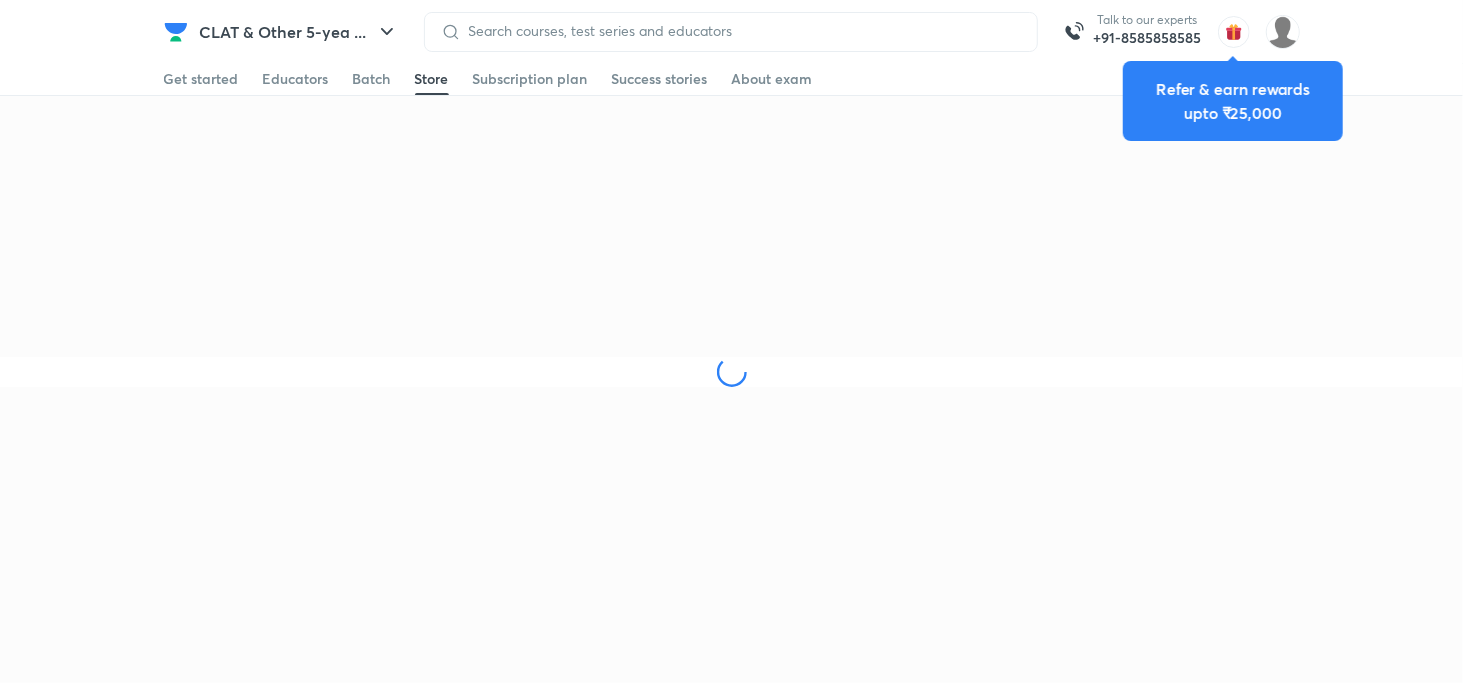 scroll, scrollTop: 0, scrollLeft: 0, axis: both 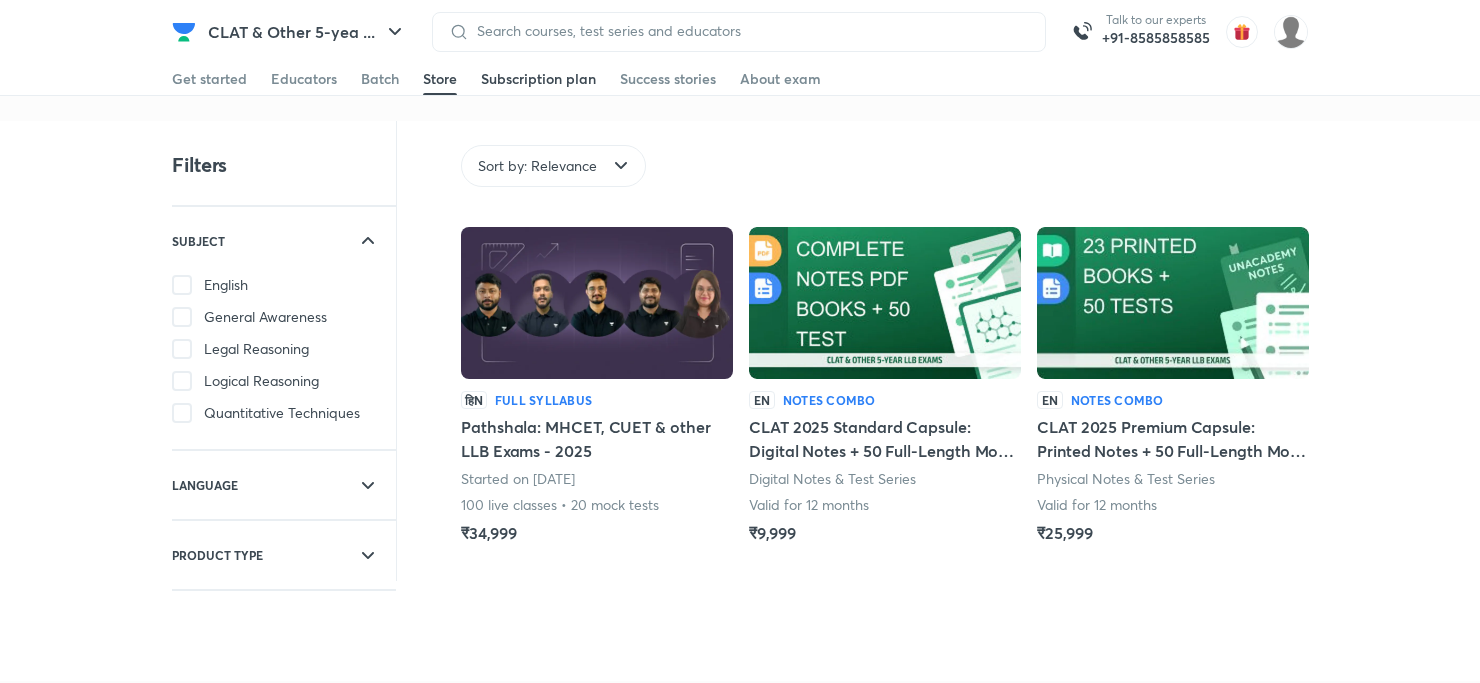 click on "Subscription plan" at bounding box center [538, 79] 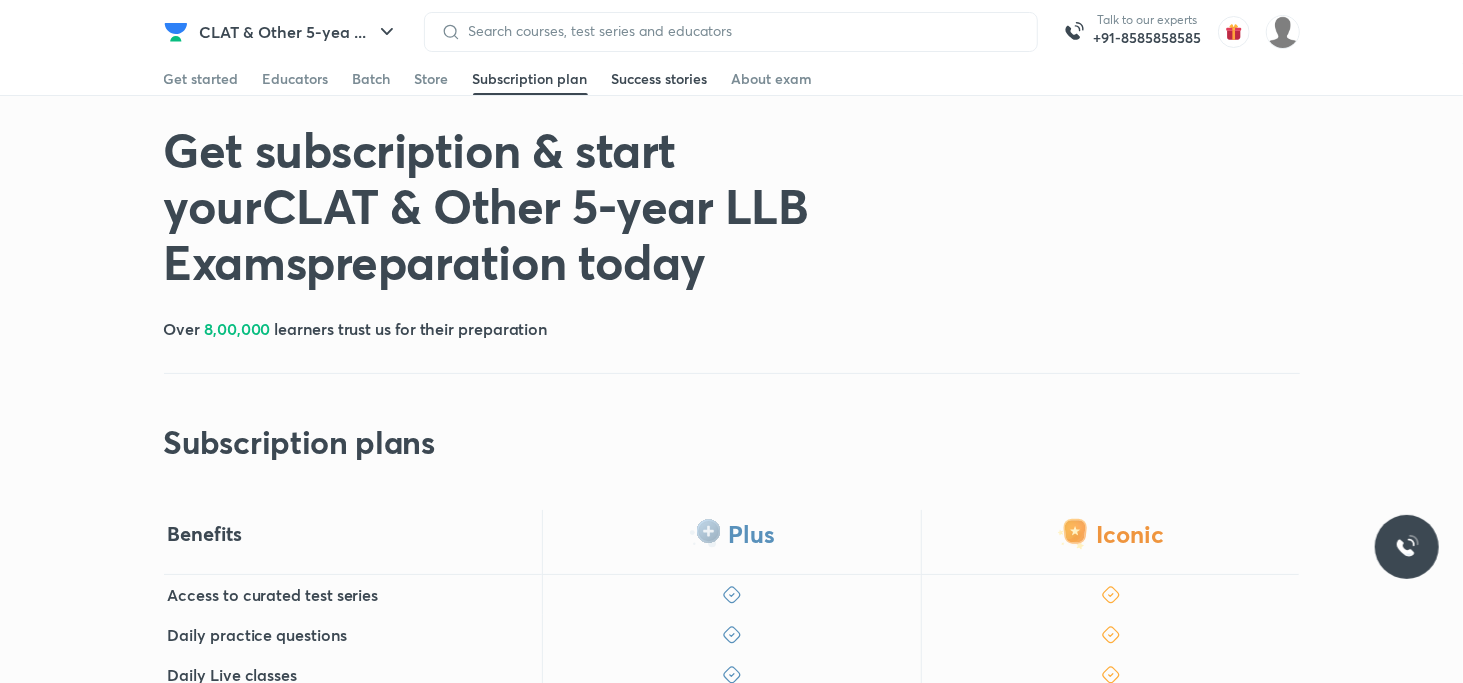 click on "Success stories" at bounding box center (660, 79) 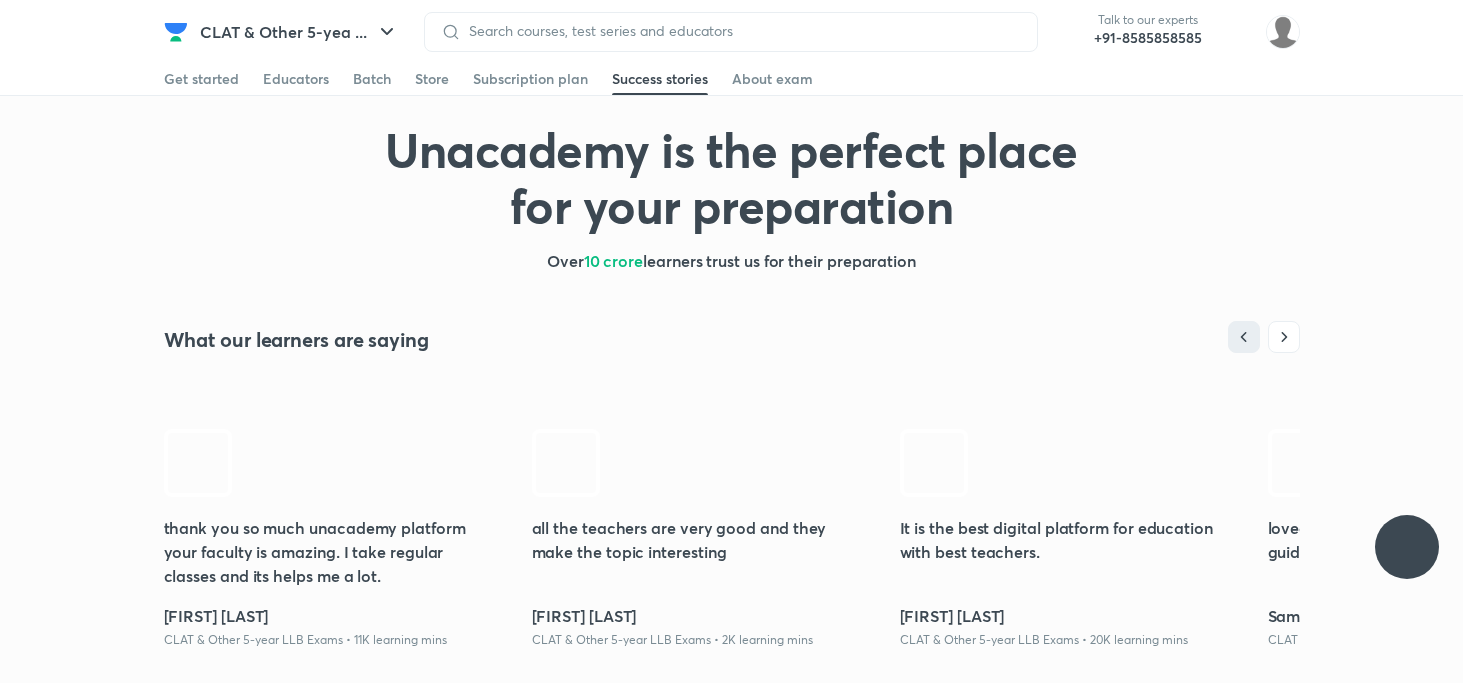 scroll, scrollTop: 0, scrollLeft: 0, axis: both 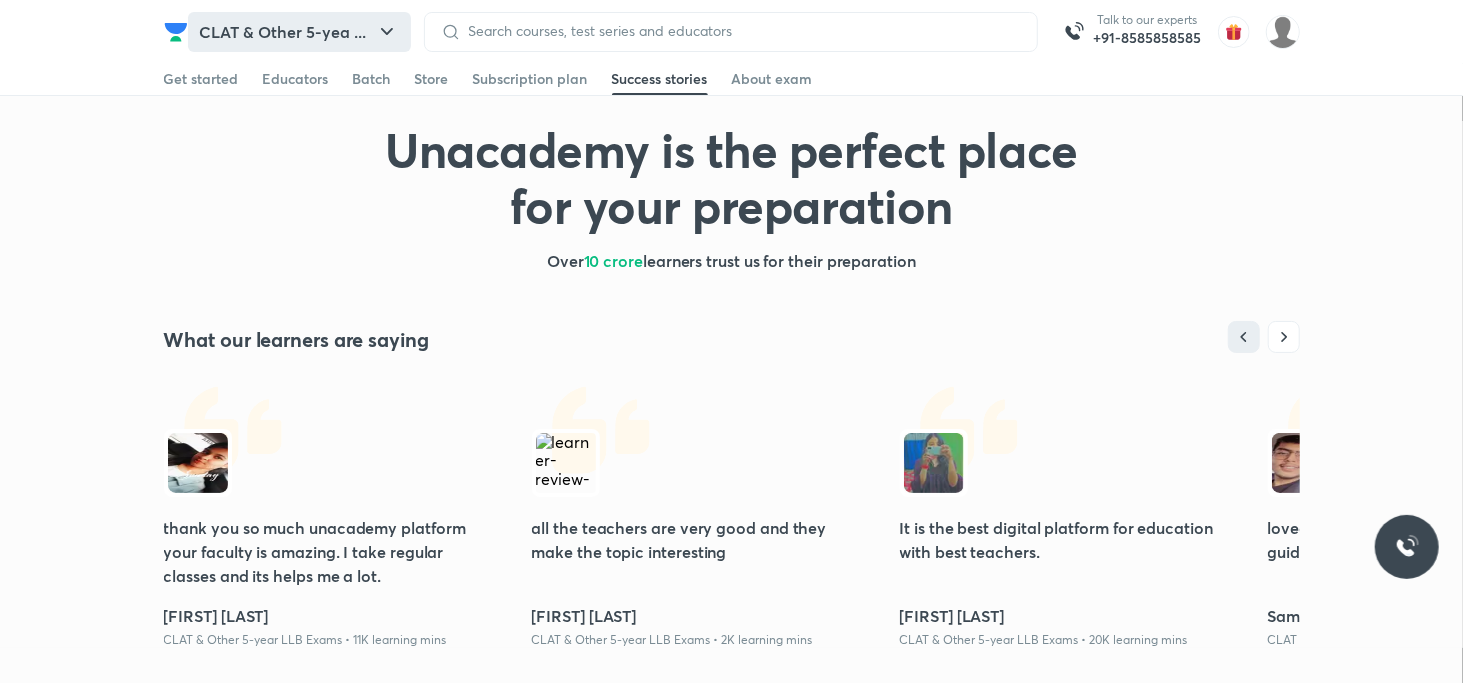 click on "CLAT & Other 5-yea ..." at bounding box center [299, 32] 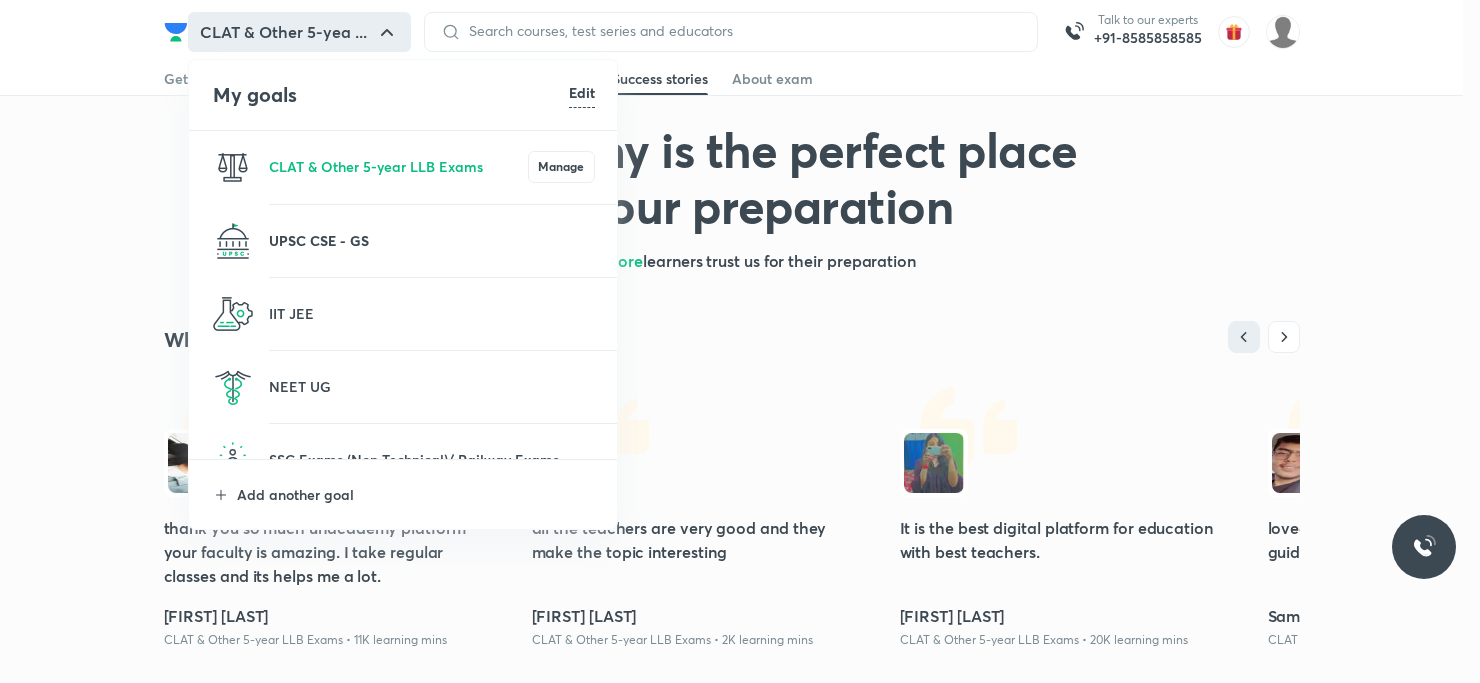 click on "UPSC CSE - GS" at bounding box center (432, 240) 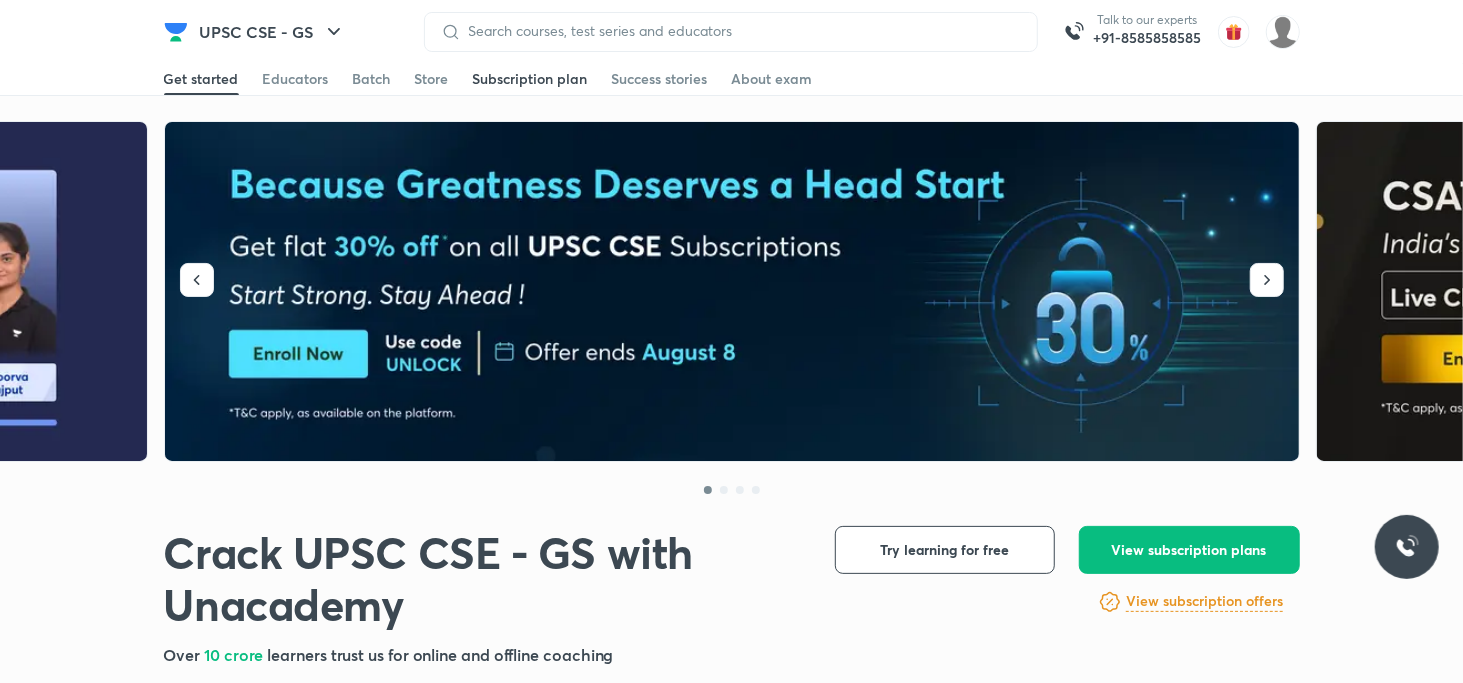 click on "Subscription plan" at bounding box center (530, 79) 